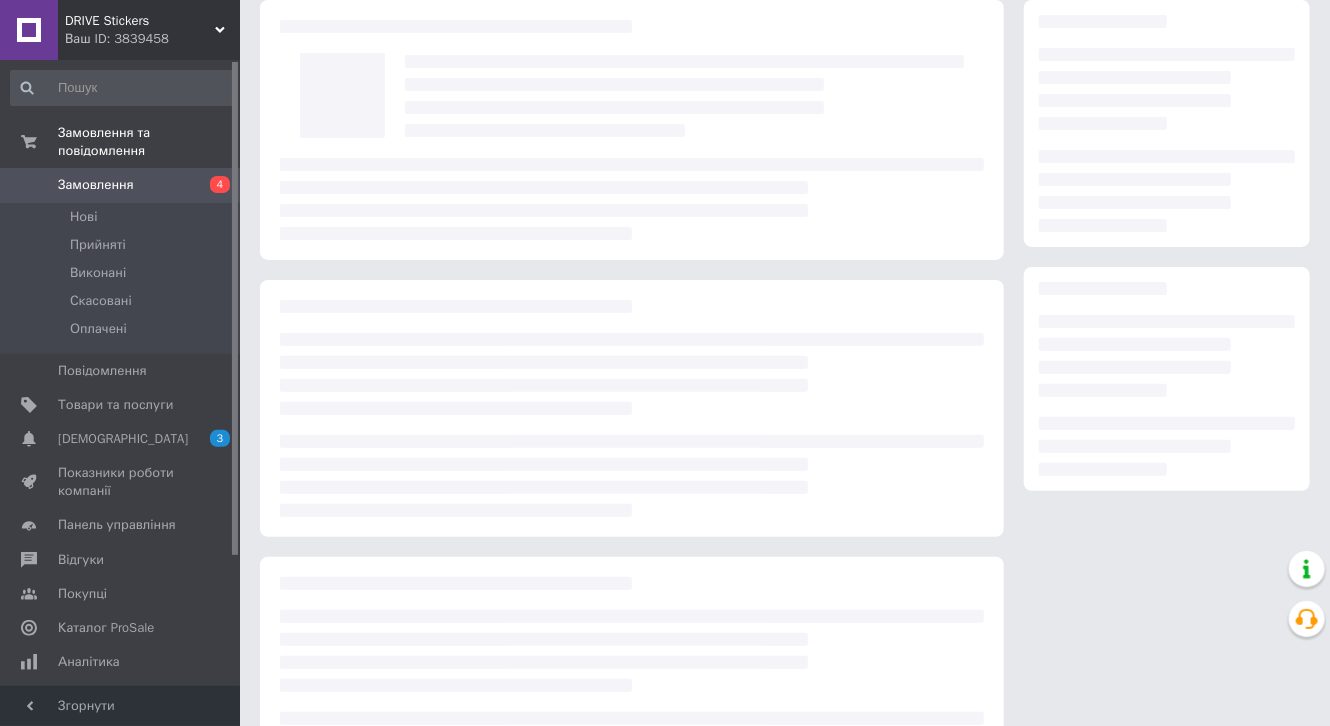 scroll, scrollTop: 80, scrollLeft: 0, axis: vertical 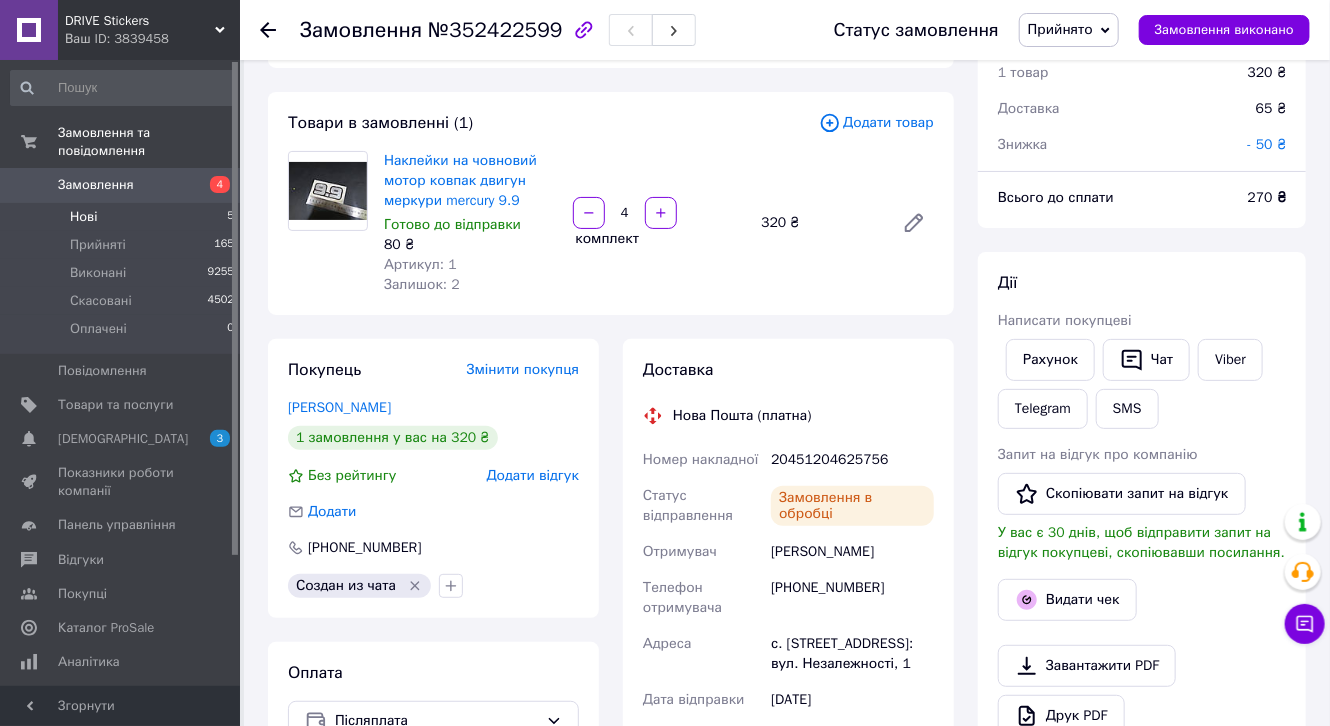 click on "Замовлення 4" at bounding box center (123, 185) 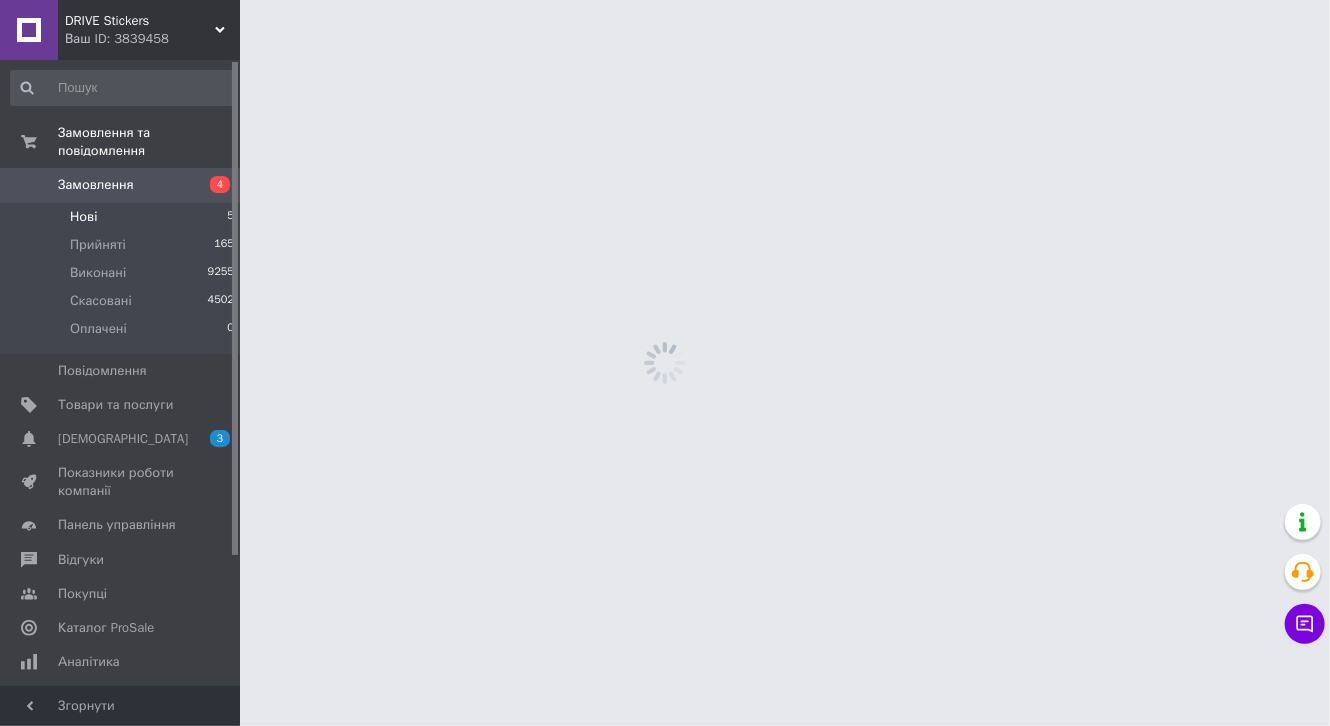 scroll, scrollTop: 0, scrollLeft: 0, axis: both 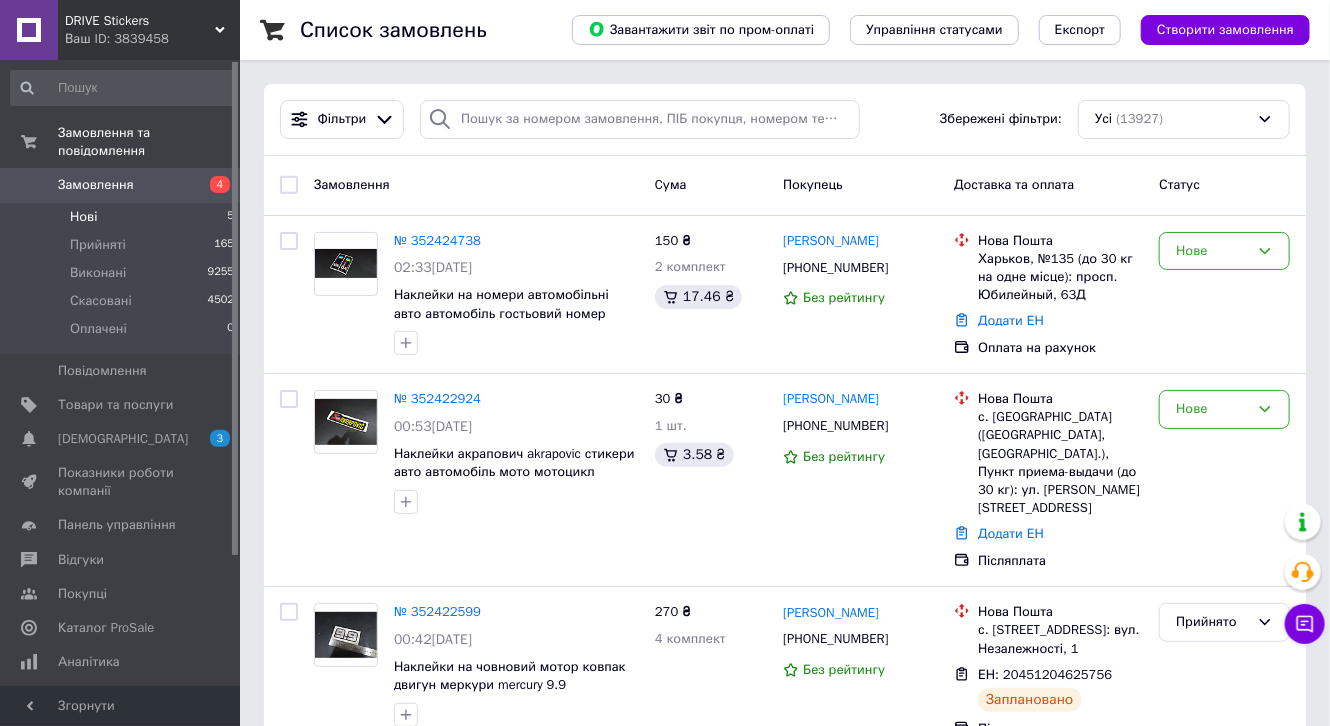 click on "Нові 5" at bounding box center (123, 217) 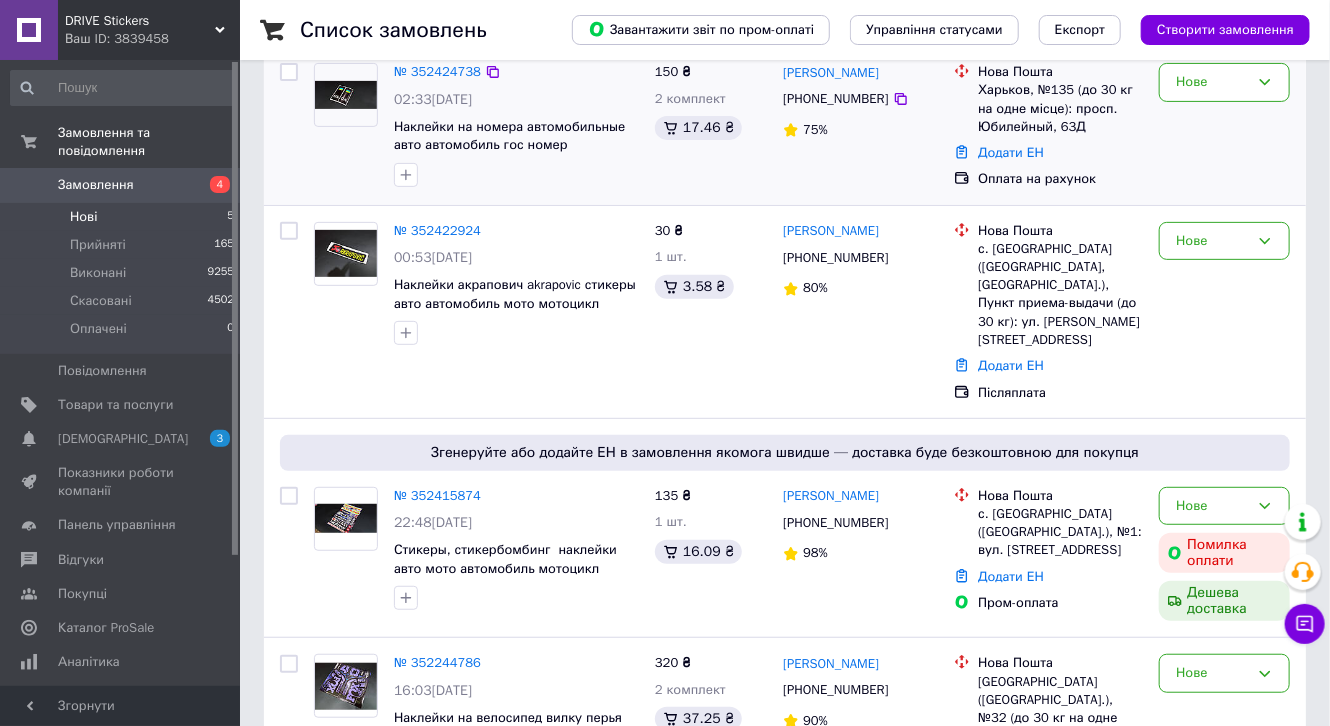 scroll, scrollTop: 400, scrollLeft: 0, axis: vertical 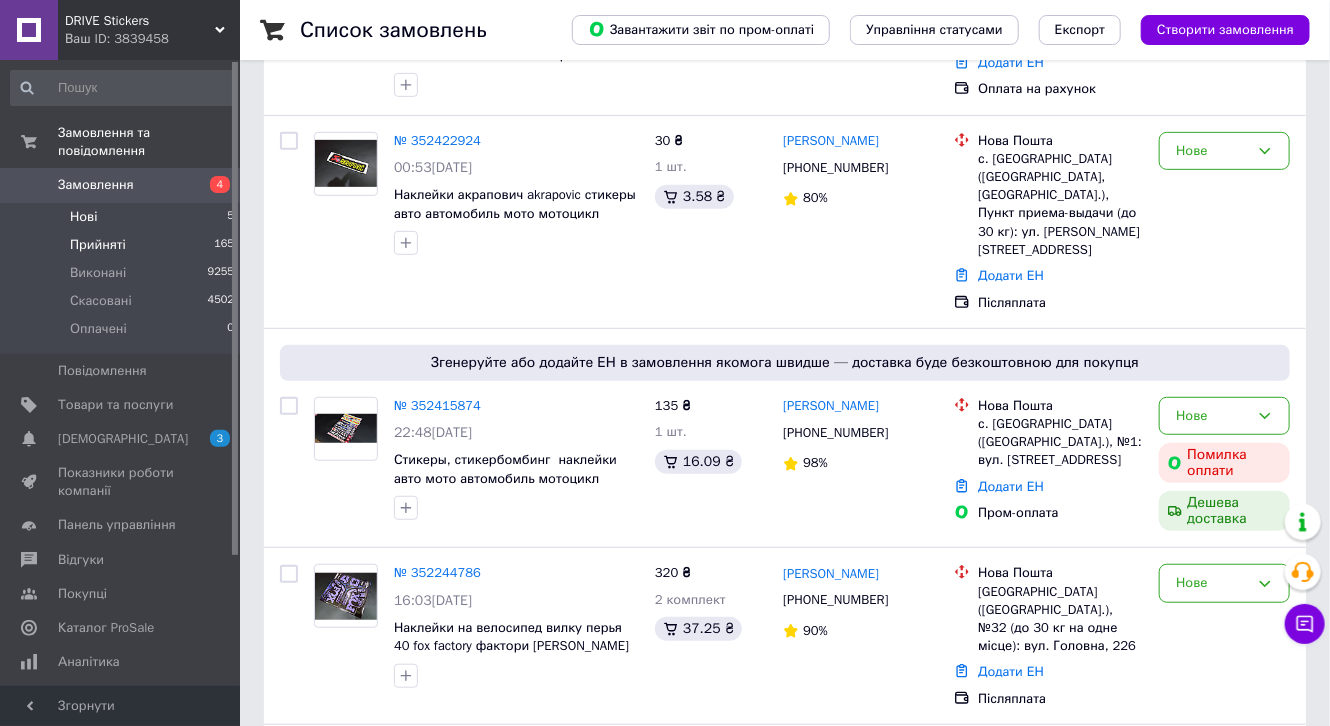 click on "Прийняті 165" at bounding box center [123, 245] 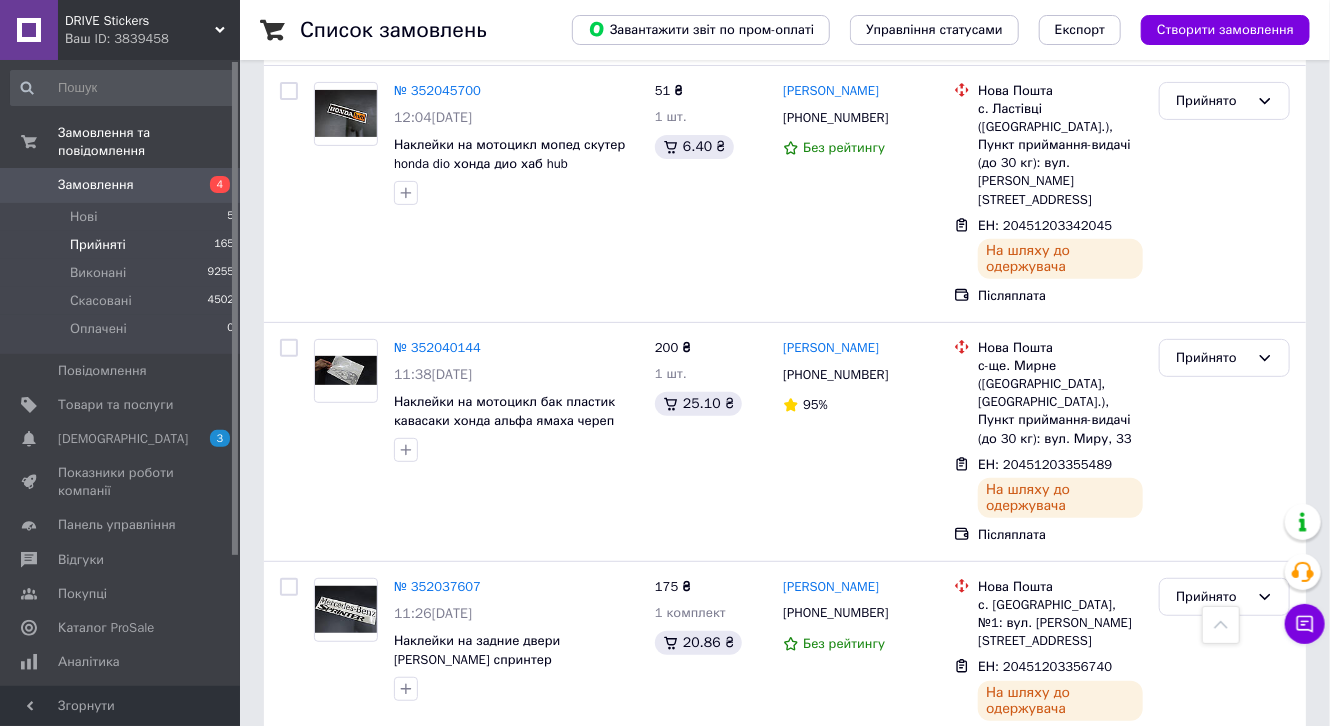 scroll, scrollTop: 20138, scrollLeft: 0, axis: vertical 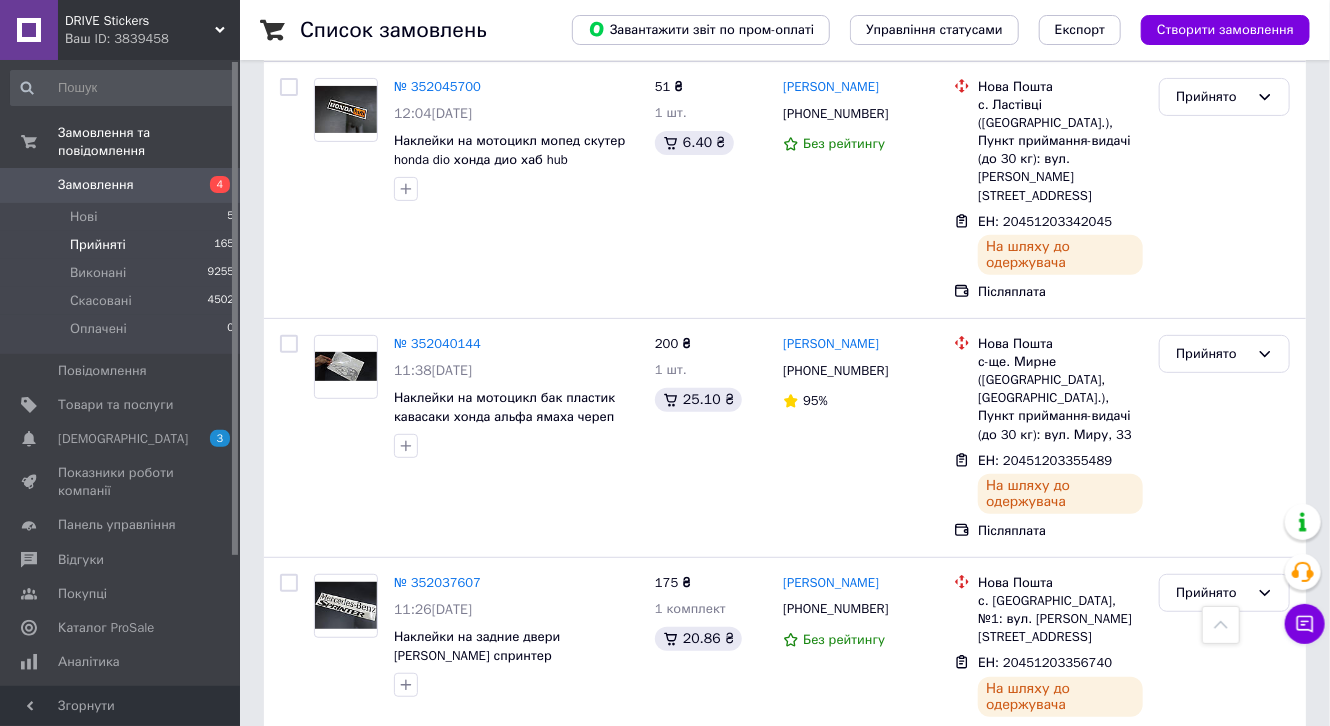 click on "2" at bounding box center (327, 1912) 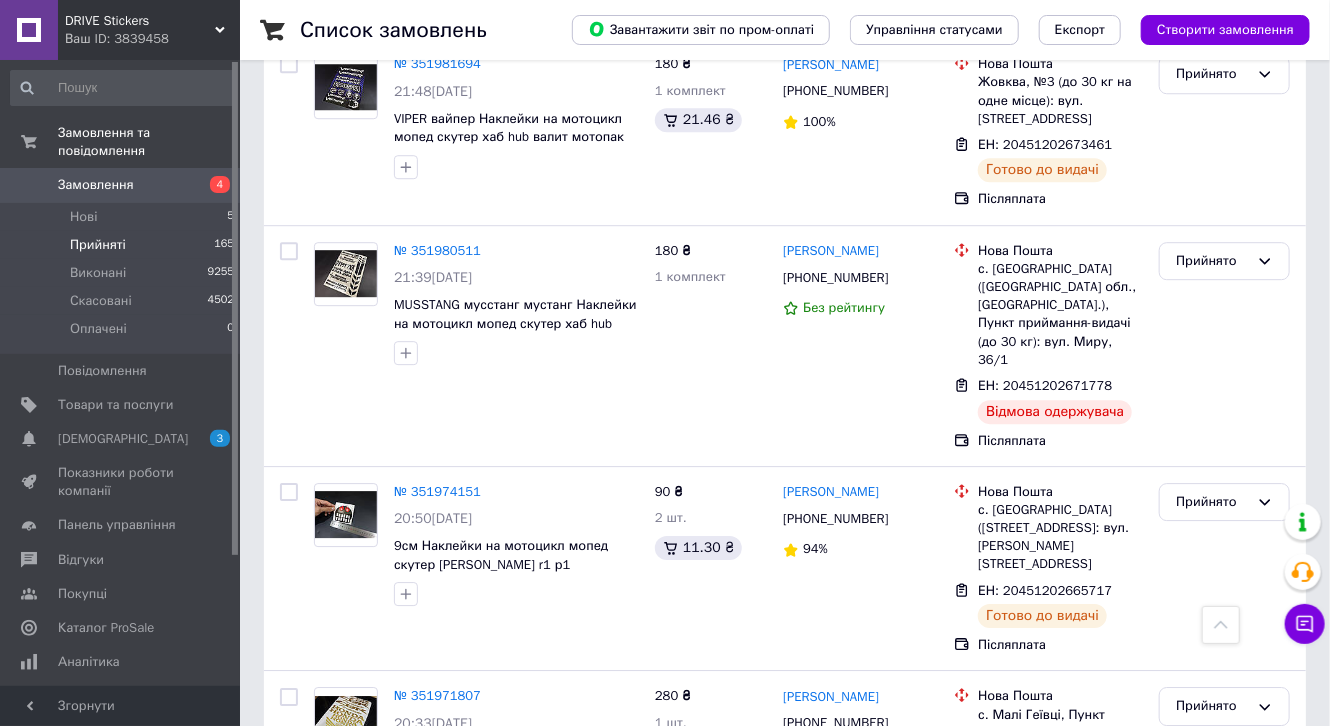 scroll, scrollTop: 2480, scrollLeft: 0, axis: vertical 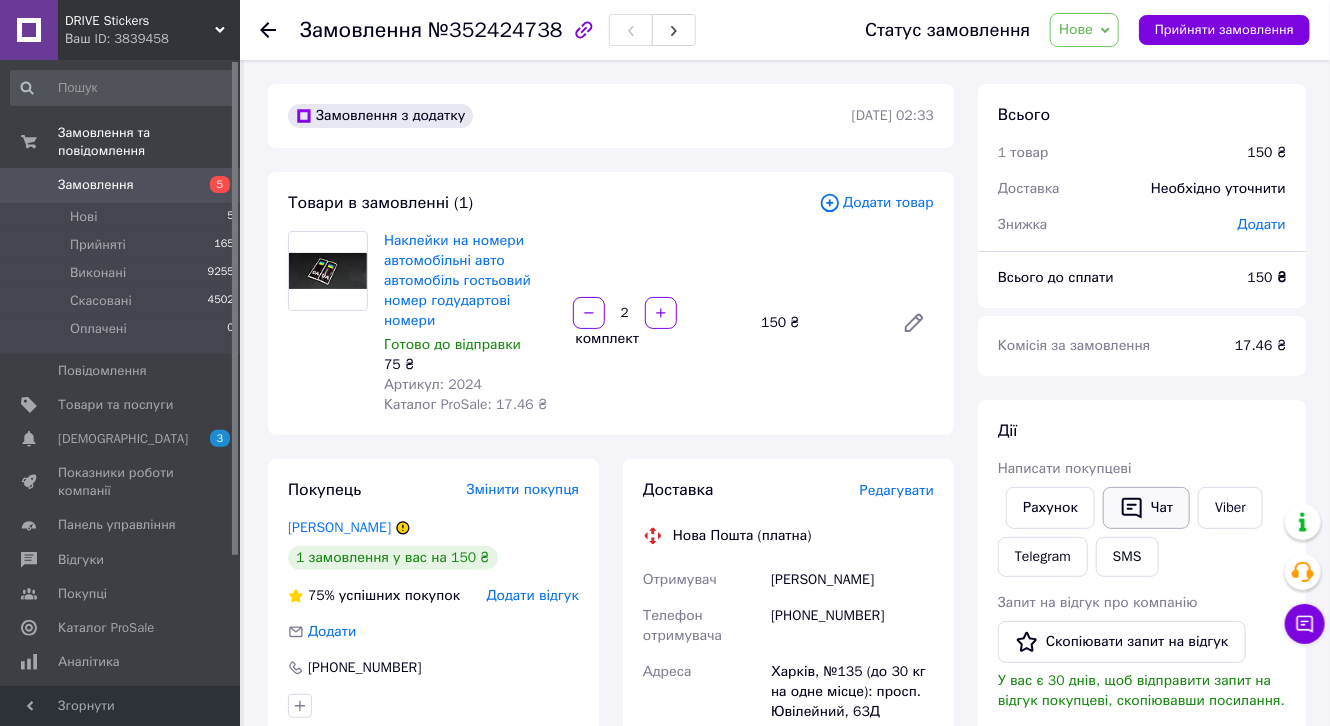 click on "Чат" at bounding box center [1146, 508] 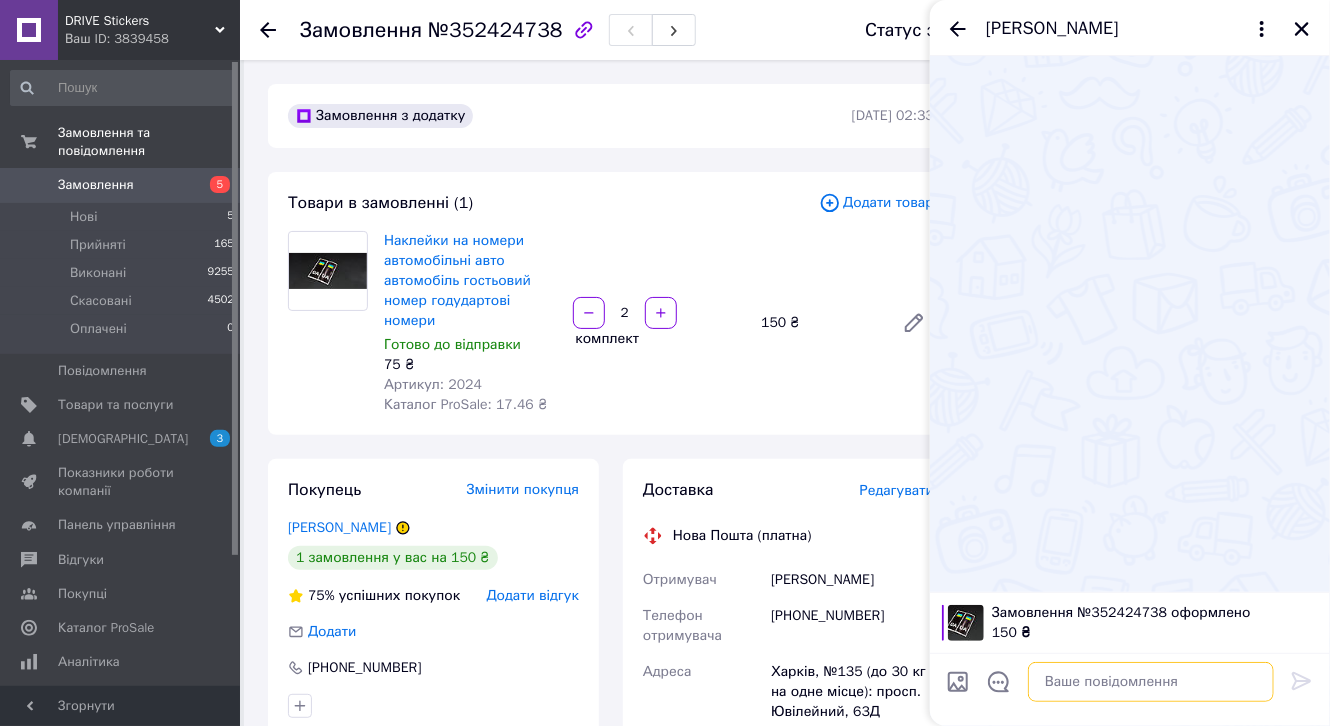 click at bounding box center [1151, 682] 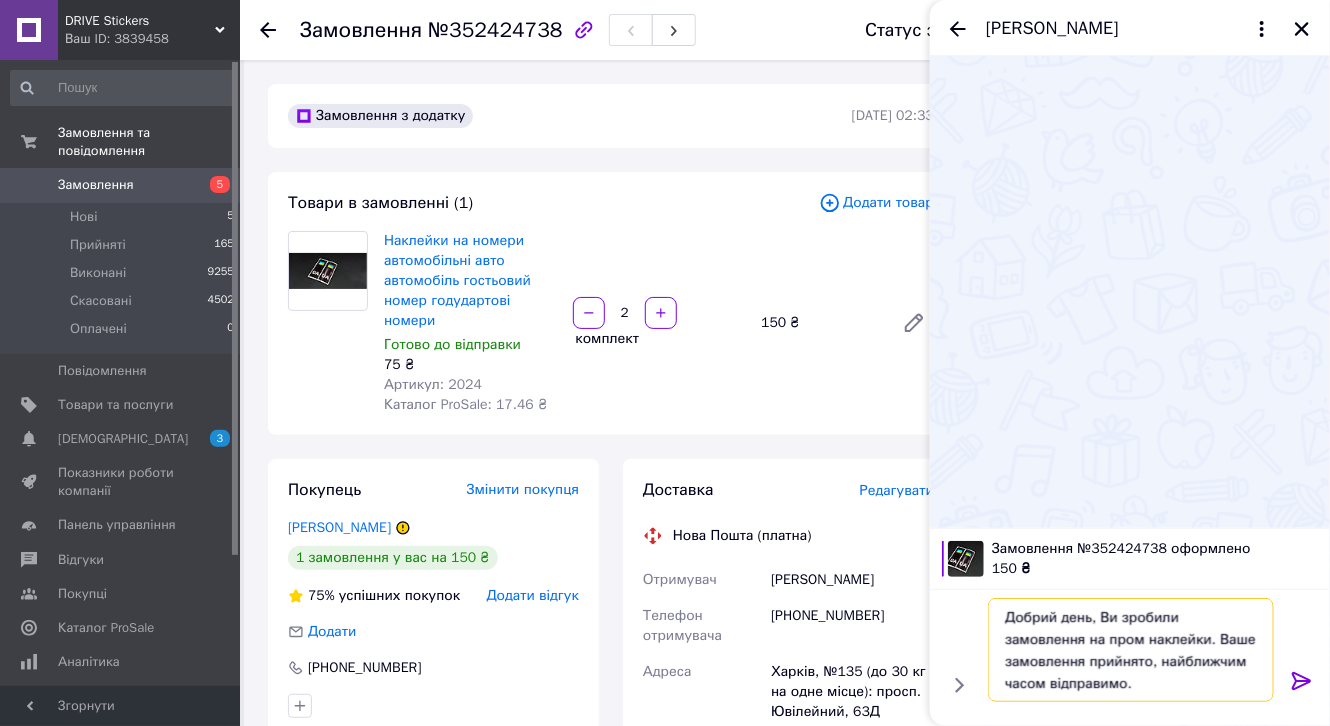type on "Добрий день, Ви зробили замовлення на пром наклейки. Ваше замовлення прийнято, найближчим часом відправимо." 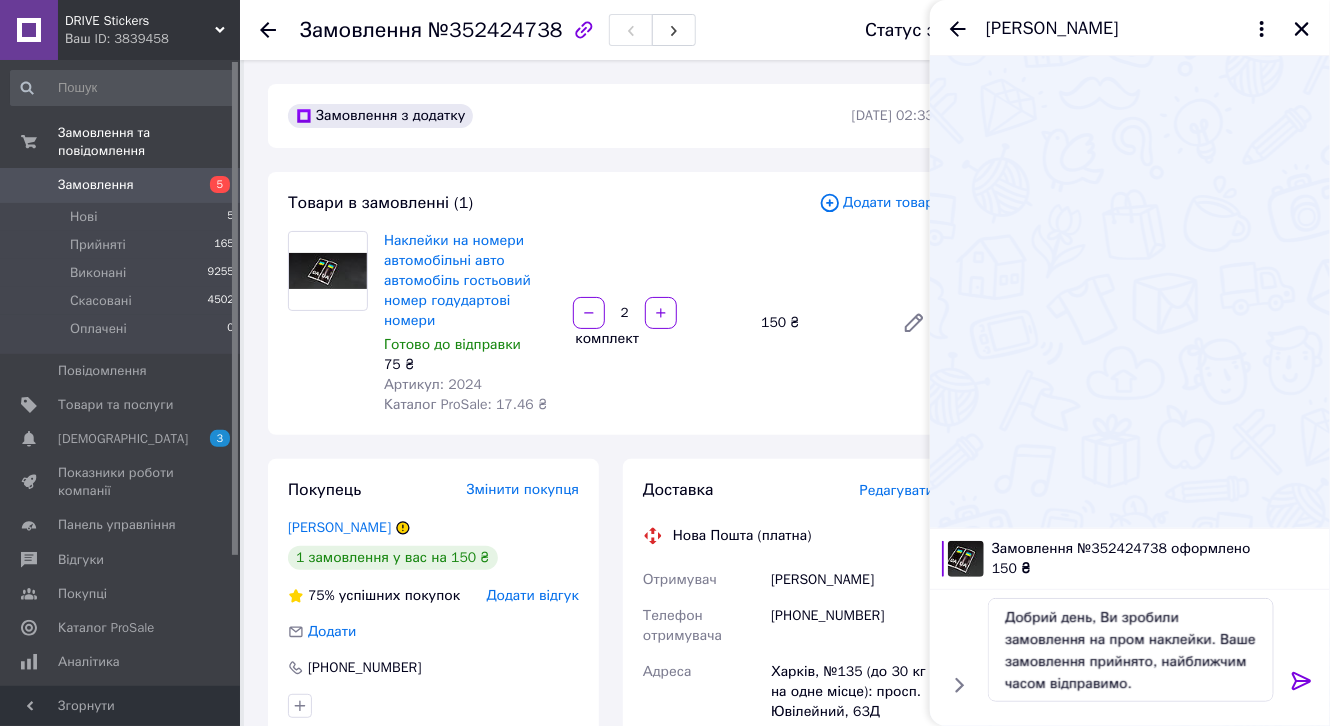 click 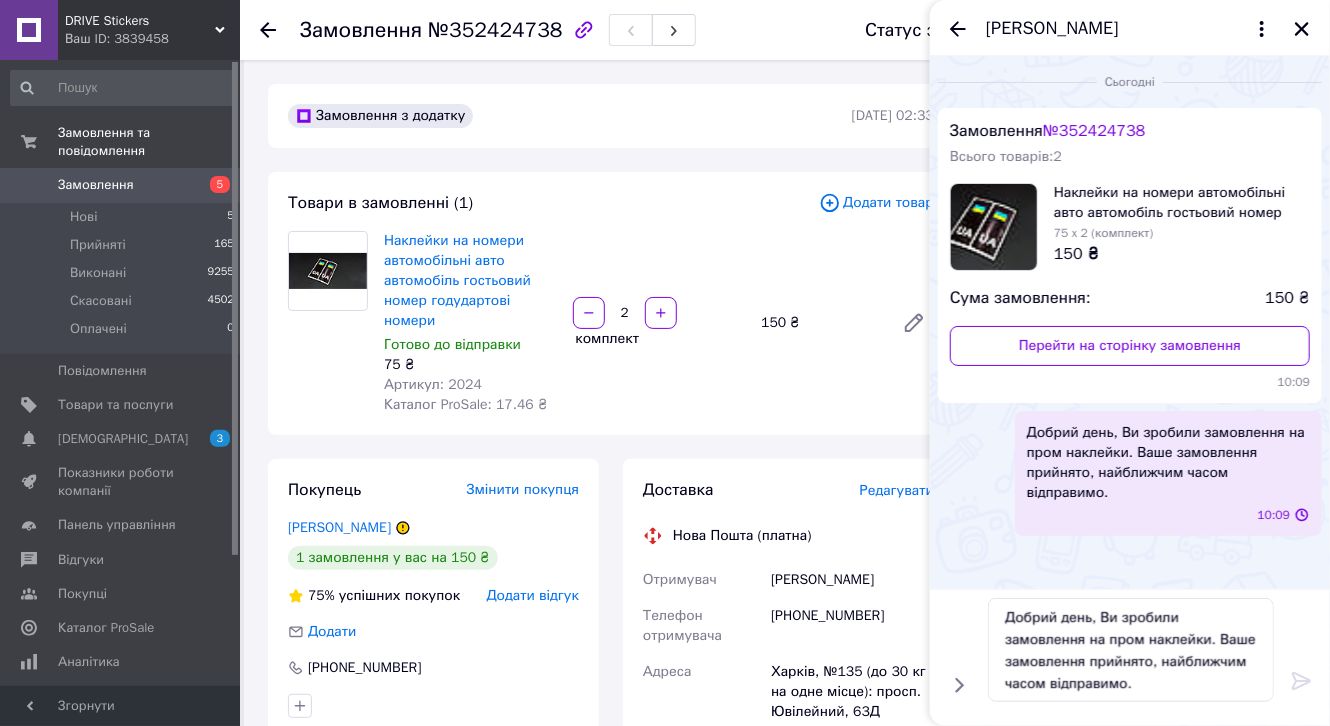 type 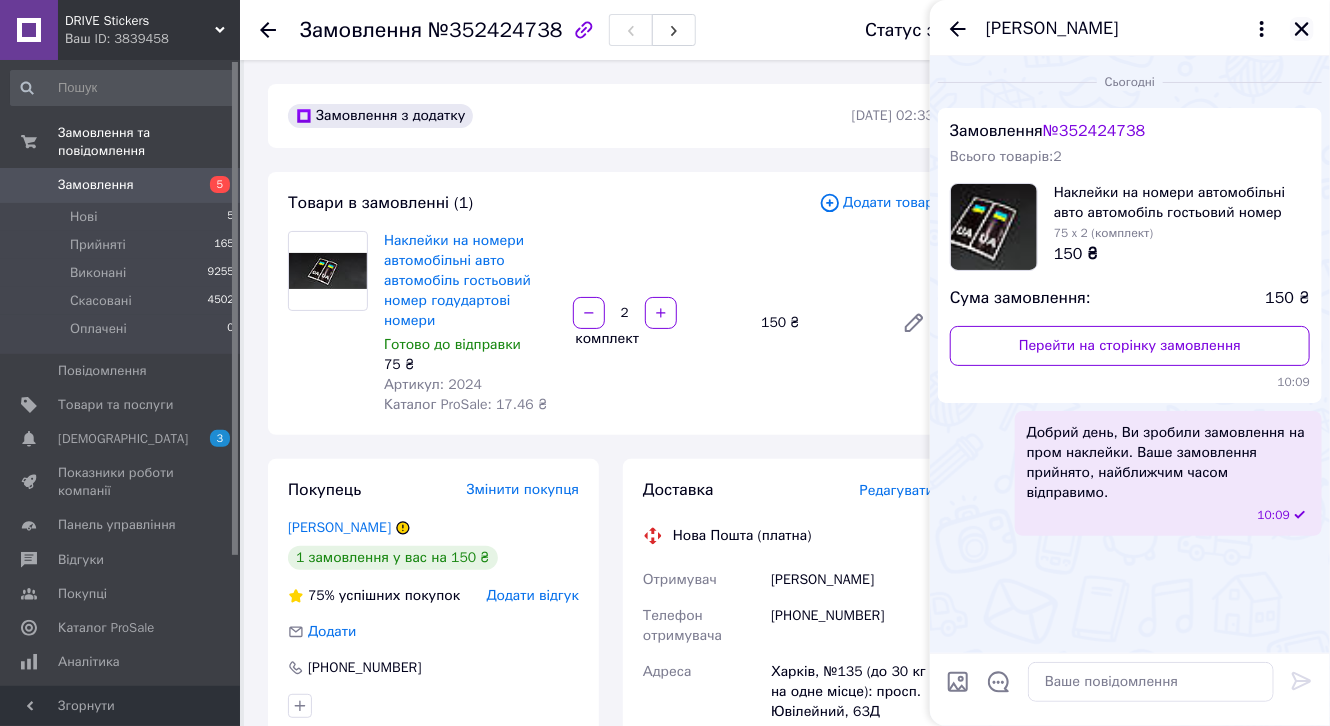 click 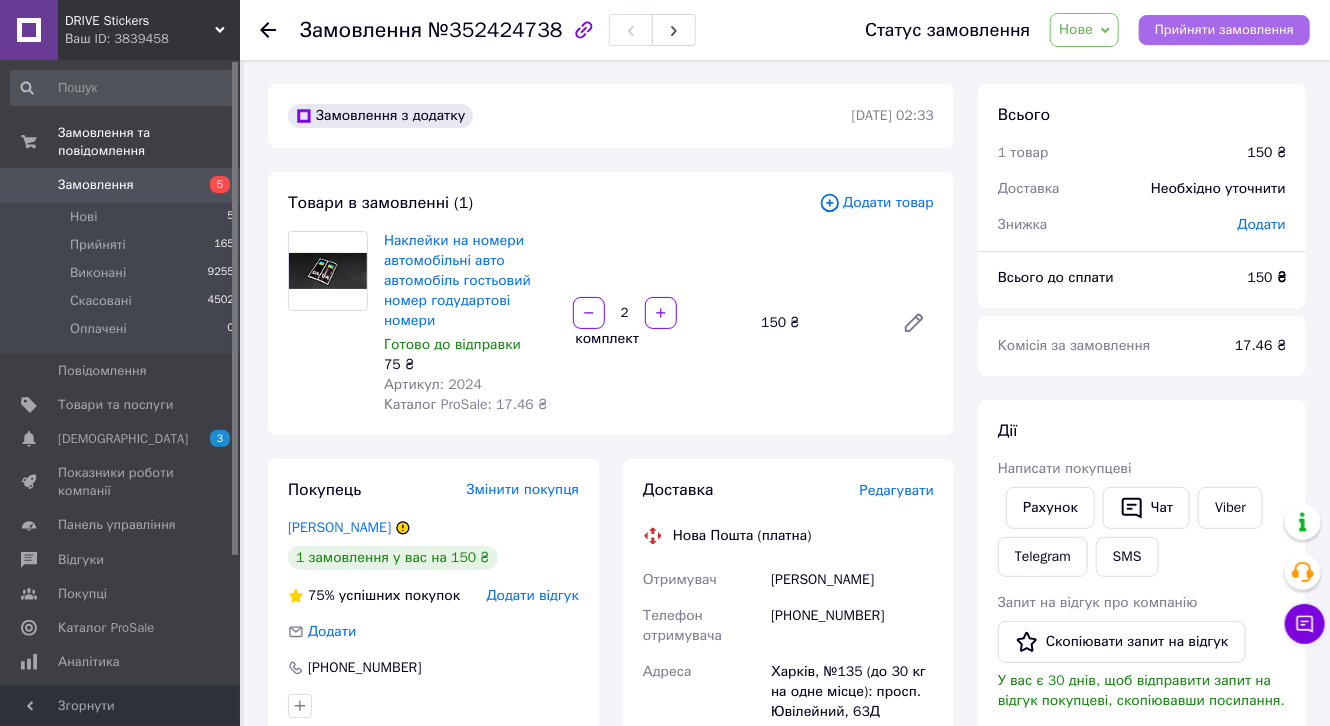 click on "Прийняти замовлення" at bounding box center (1224, 30) 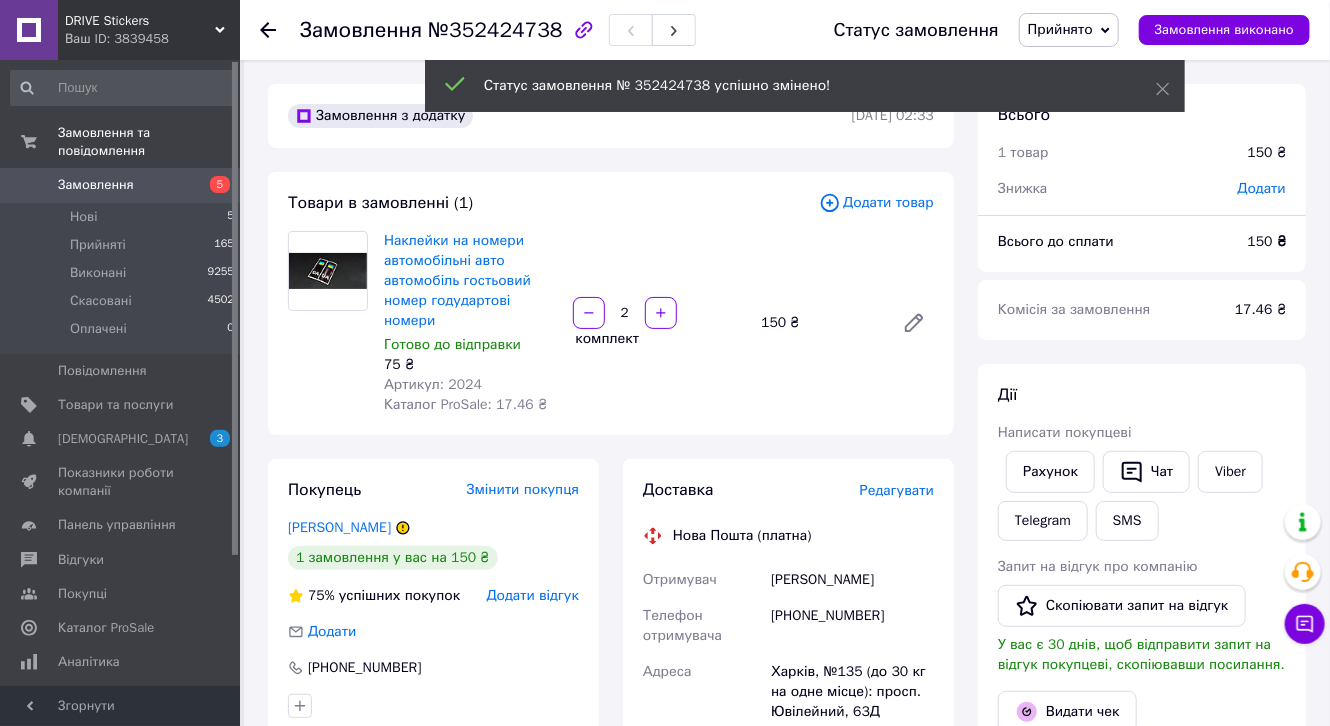 click on "Редагувати" at bounding box center [897, 490] 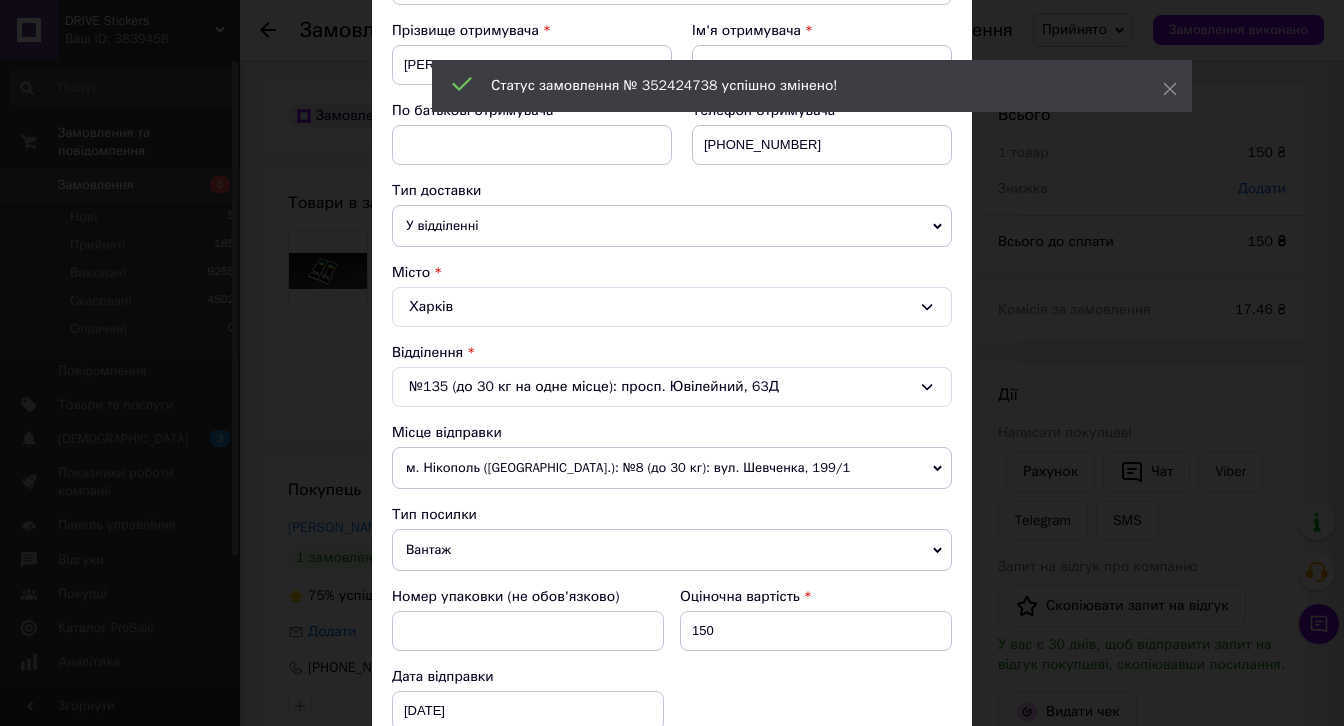scroll, scrollTop: 320, scrollLeft: 0, axis: vertical 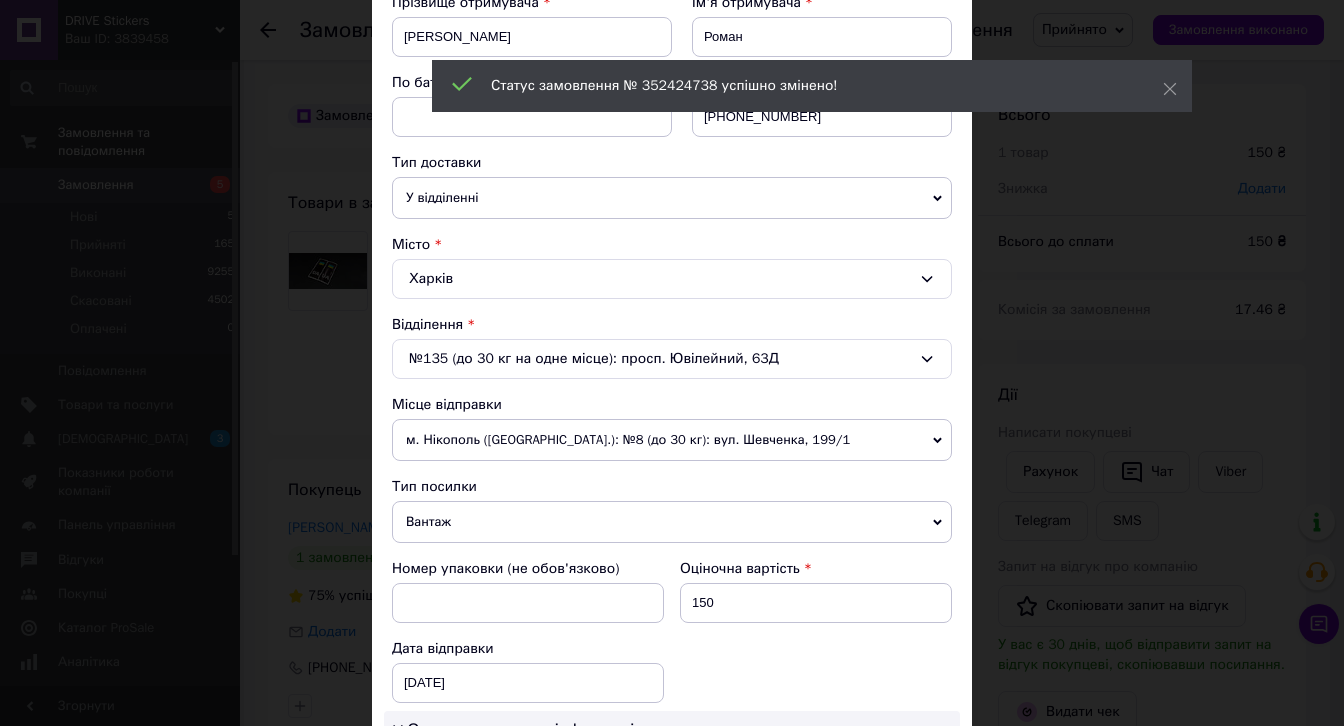 click on "Вантаж" at bounding box center (672, 522) 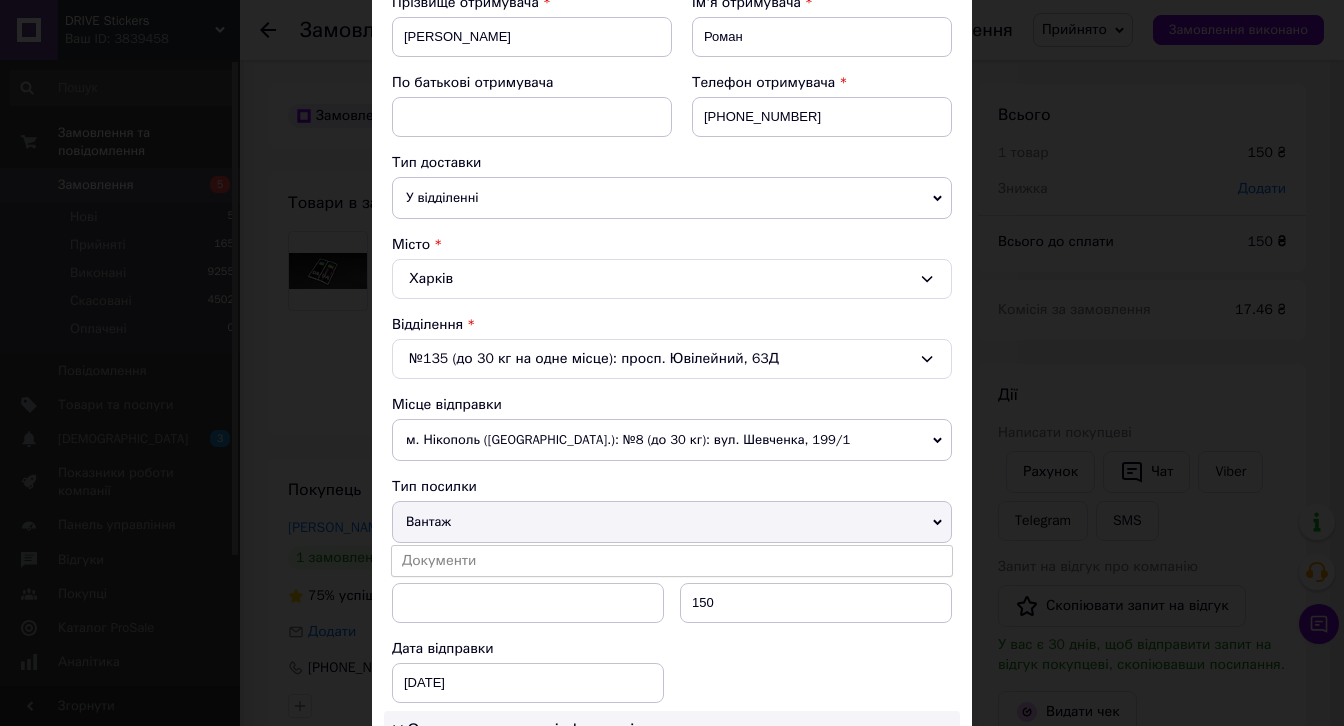 click on "Документи" at bounding box center [672, 561] 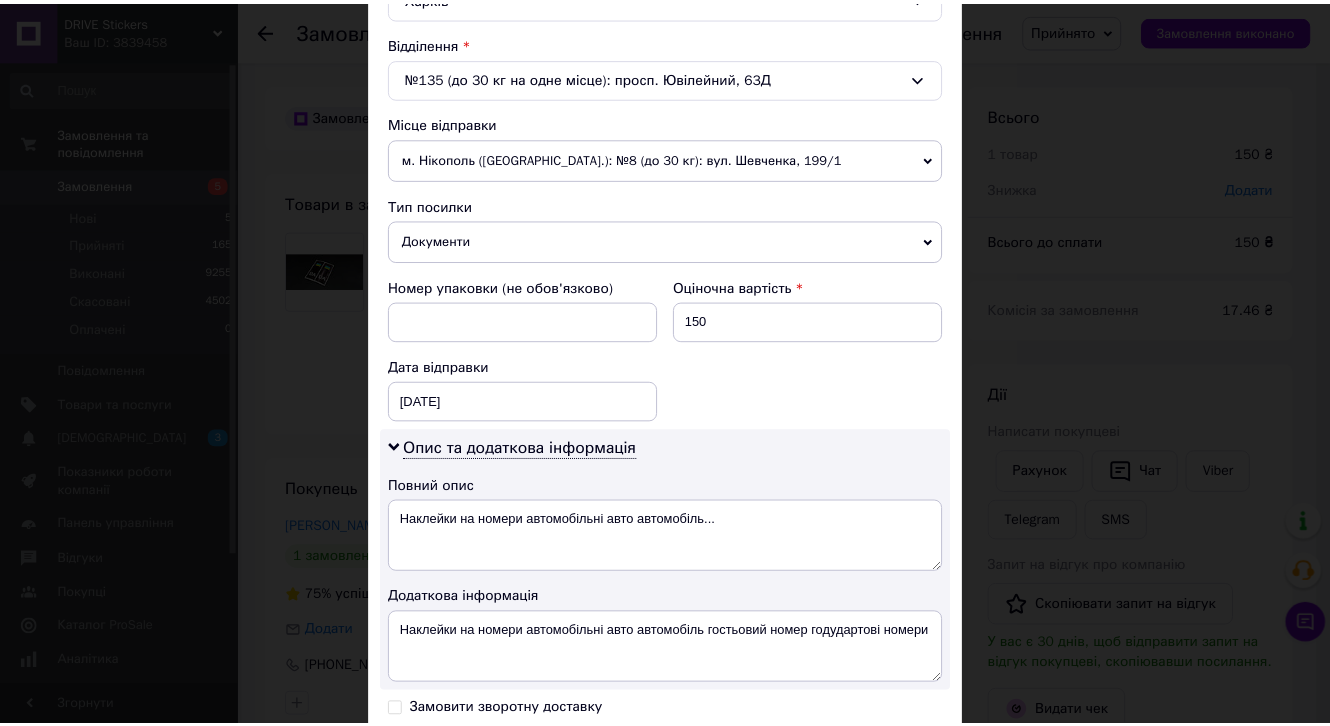 scroll, scrollTop: 876, scrollLeft: 0, axis: vertical 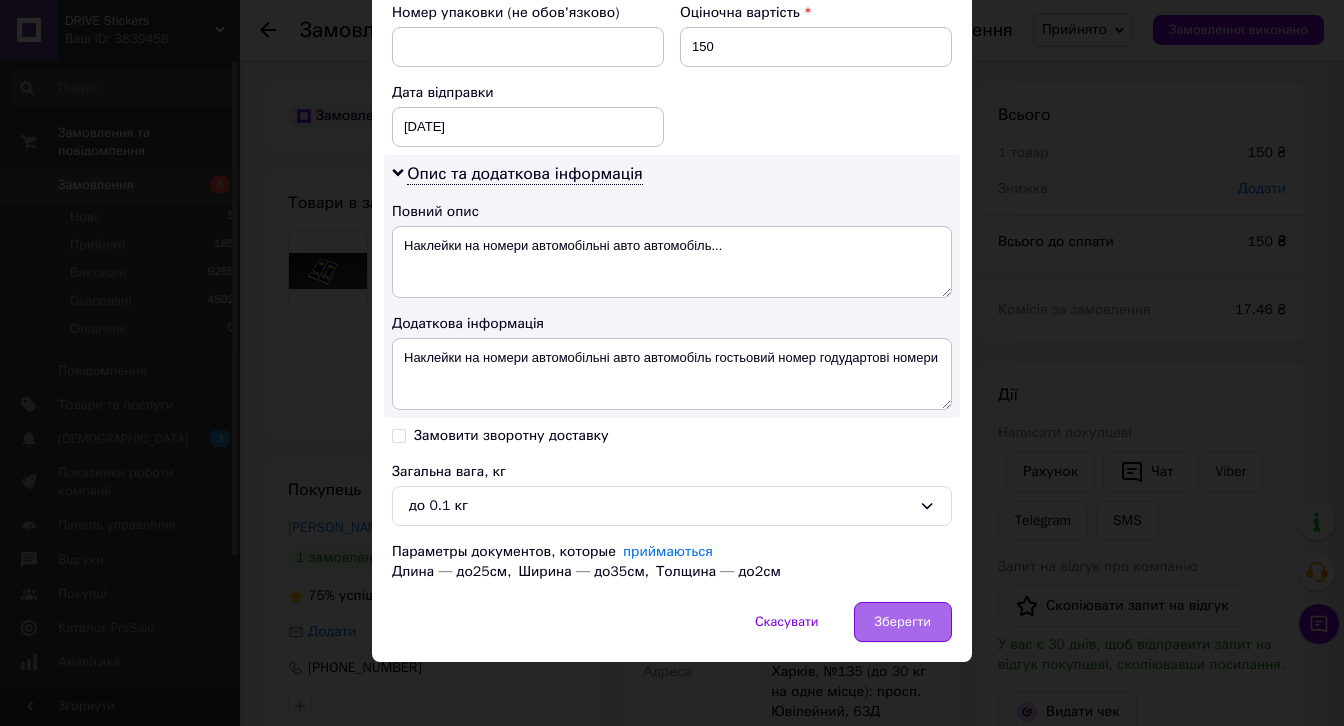click on "Зберегти" at bounding box center (903, 622) 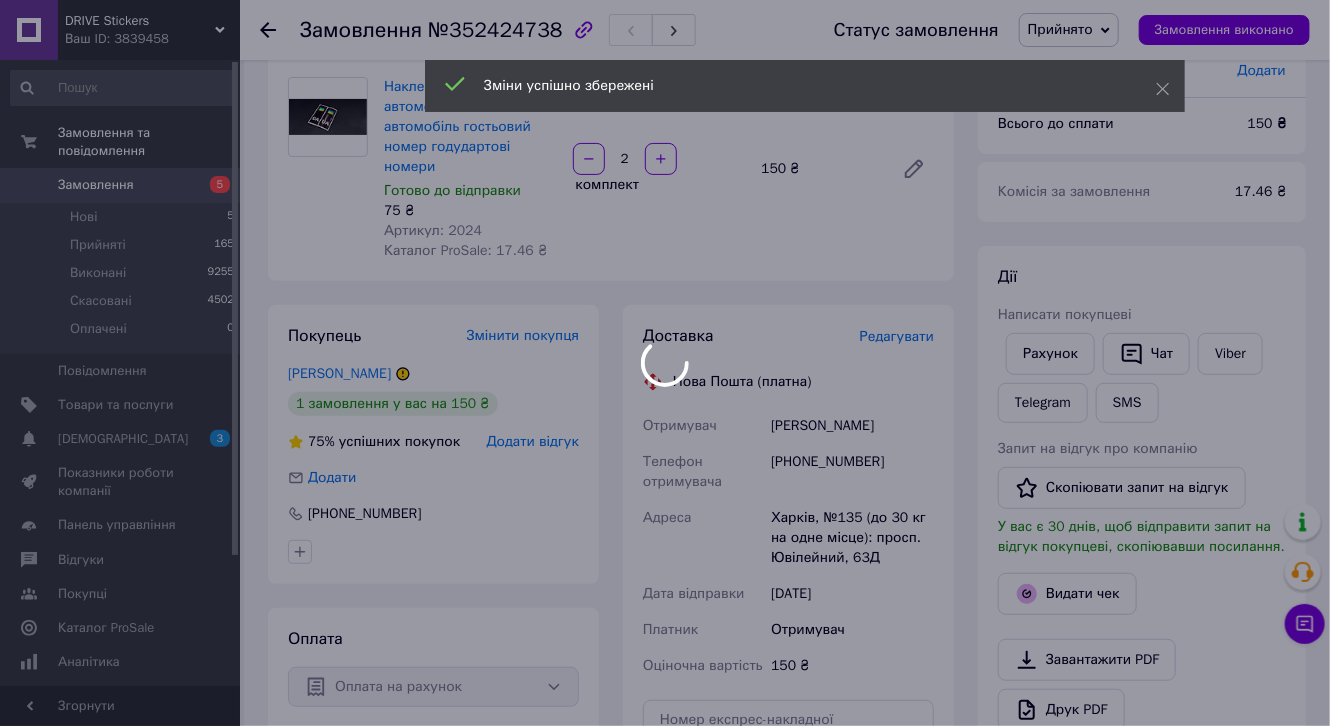 scroll, scrollTop: 480, scrollLeft: 0, axis: vertical 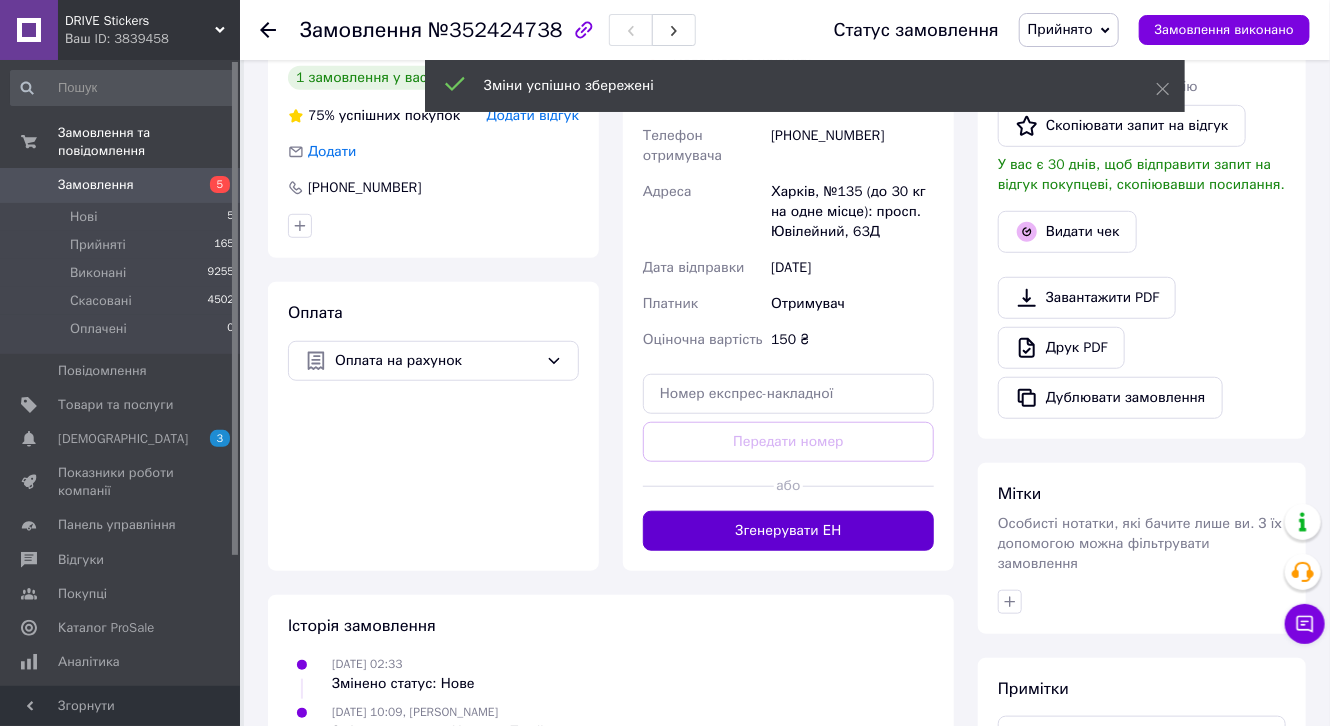 click on "Згенерувати ЕН" at bounding box center [788, 531] 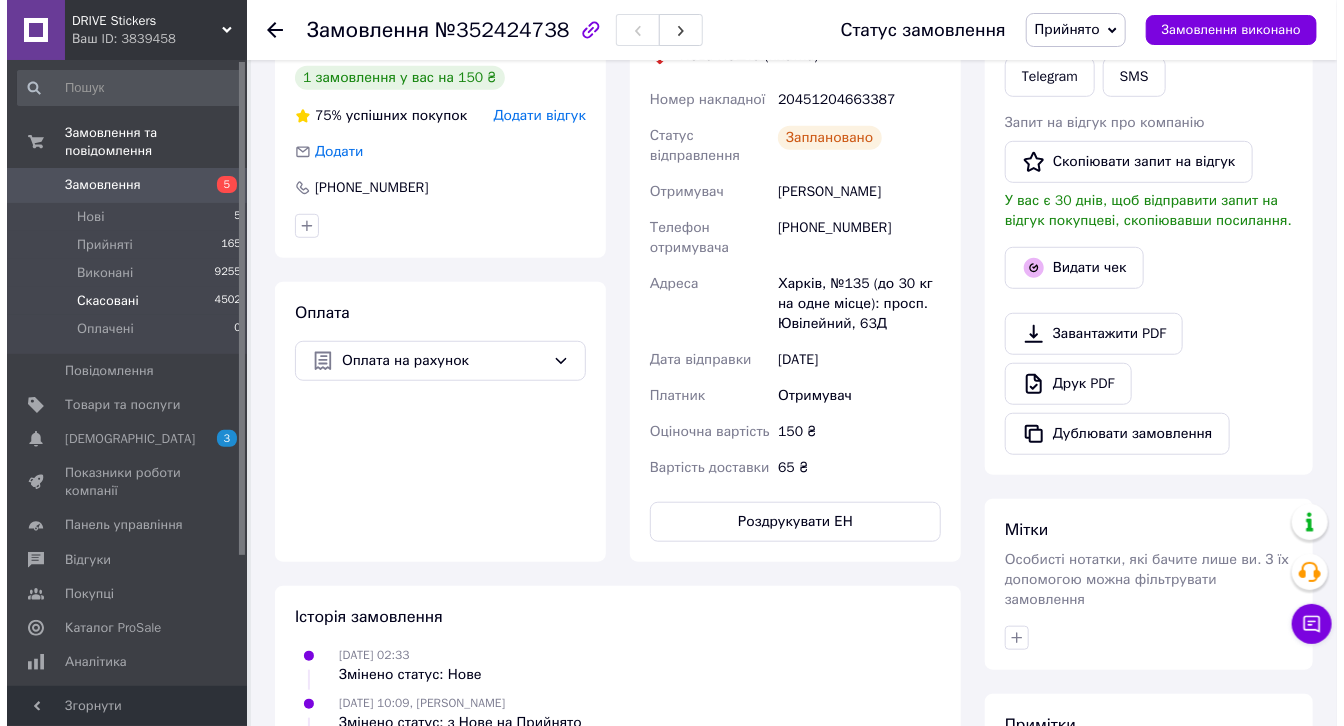 scroll, scrollTop: 0, scrollLeft: 0, axis: both 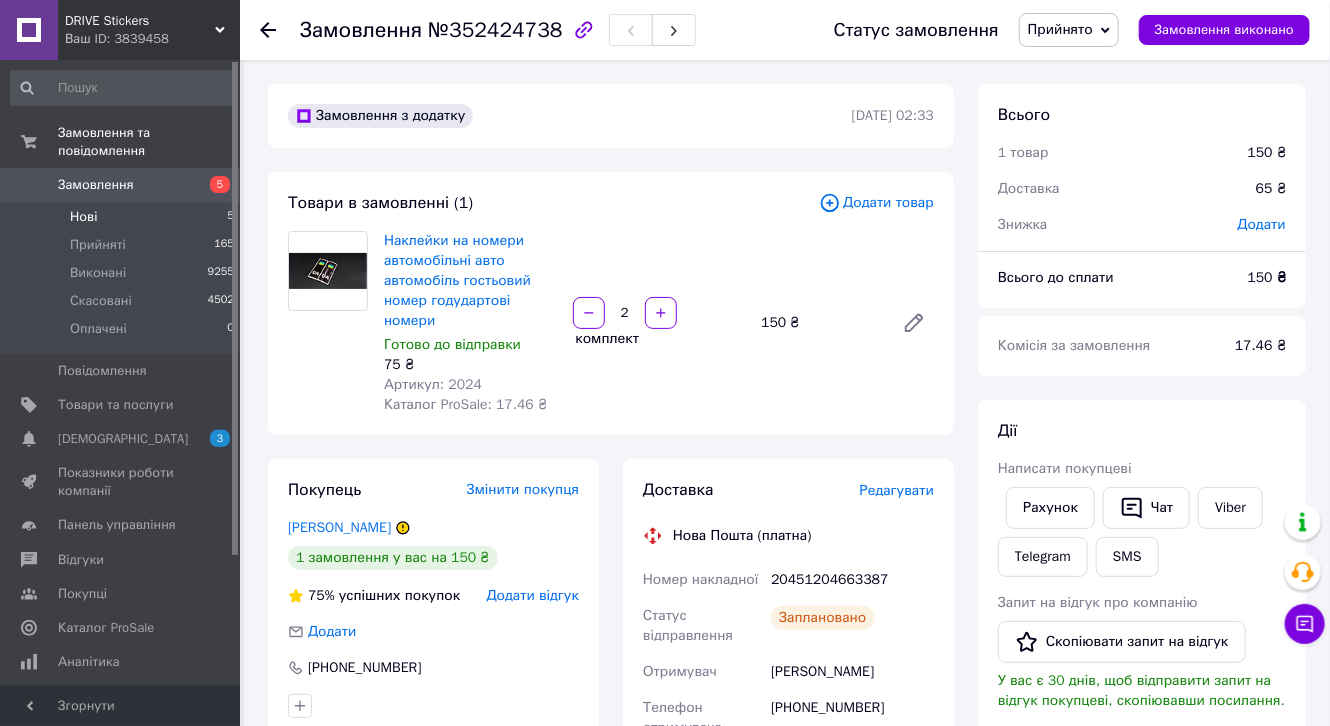 click on "Нові 5" at bounding box center [123, 217] 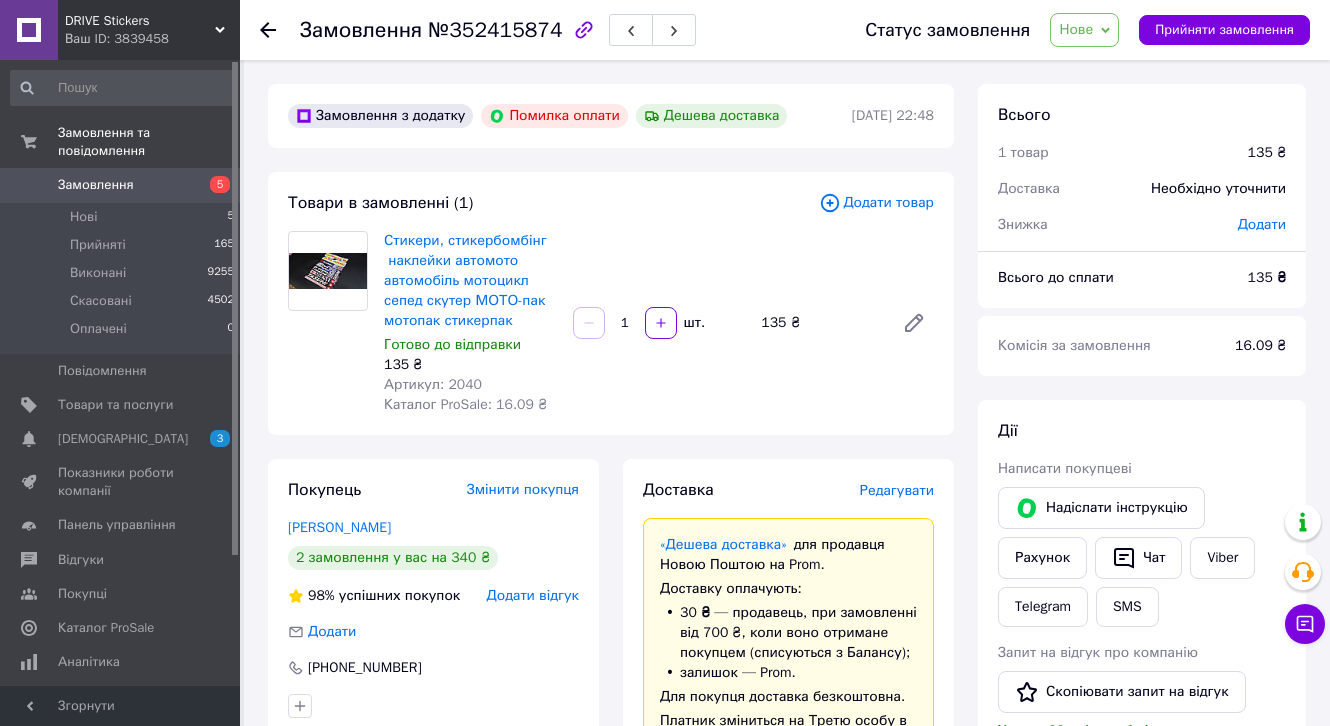 scroll, scrollTop: 0, scrollLeft: 0, axis: both 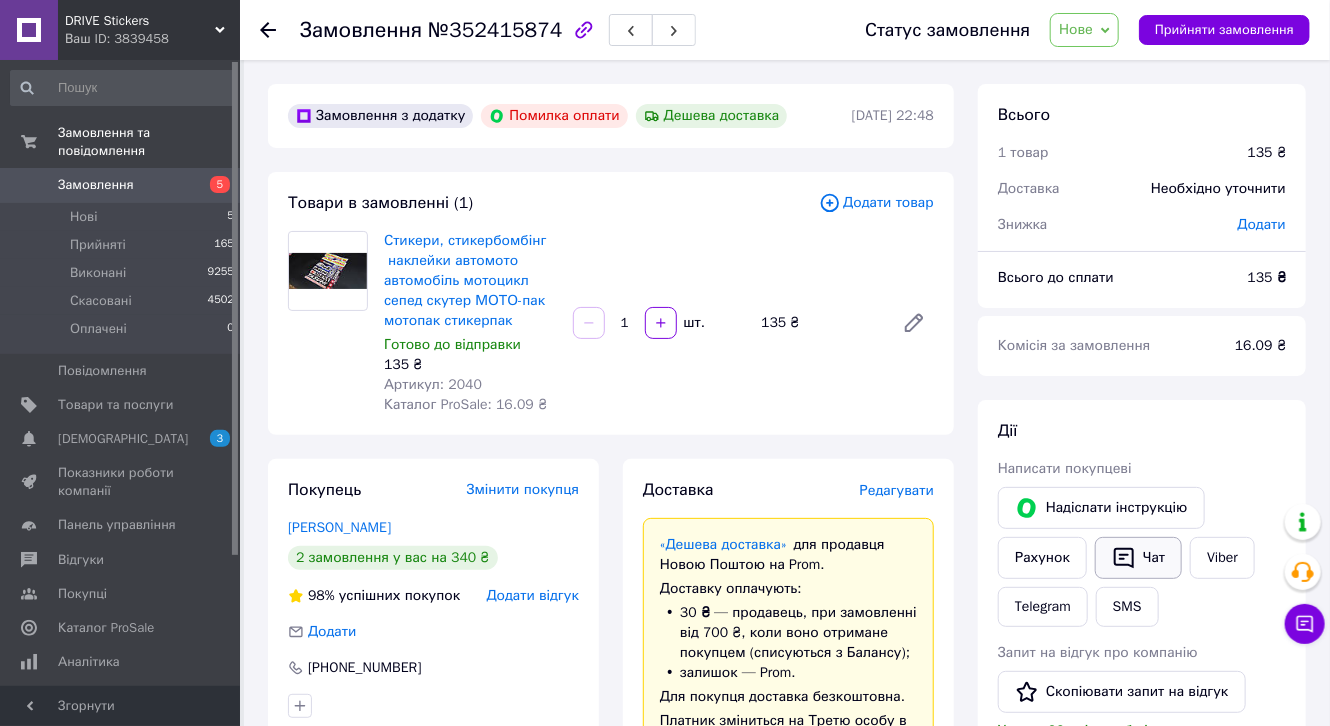 click 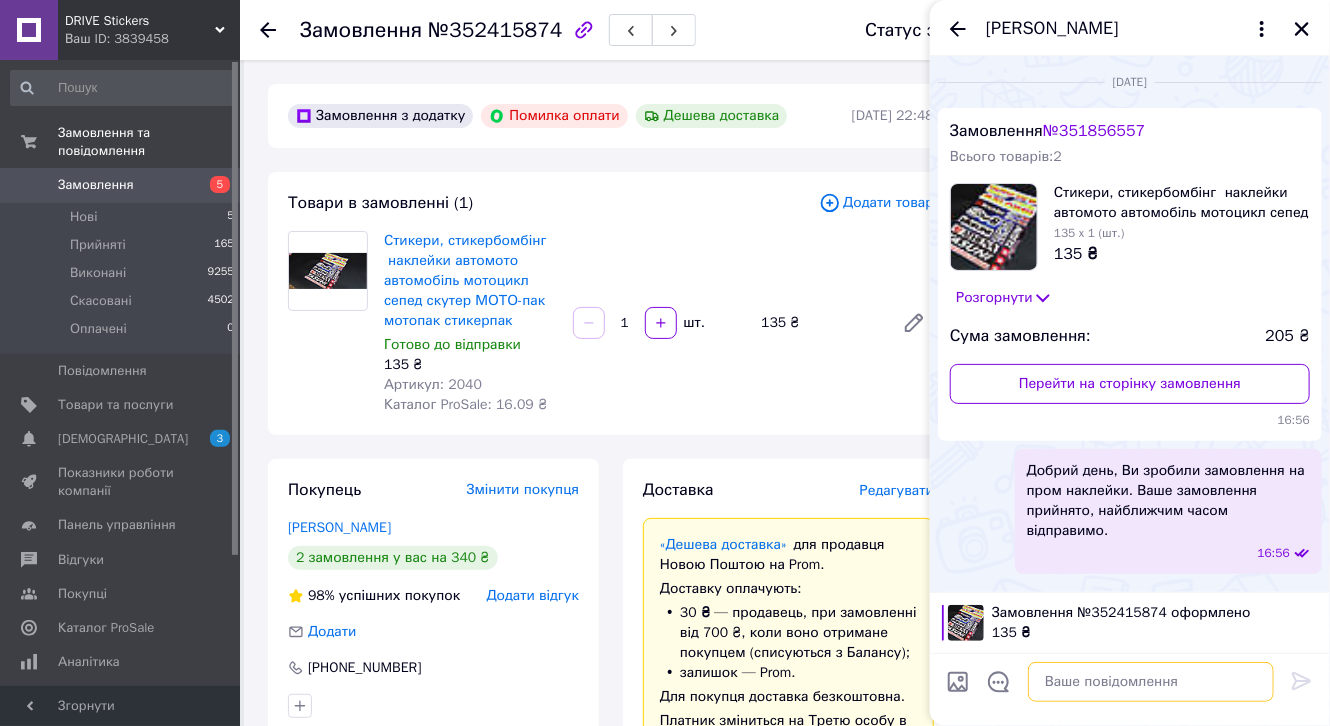 click at bounding box center [1151, 682] 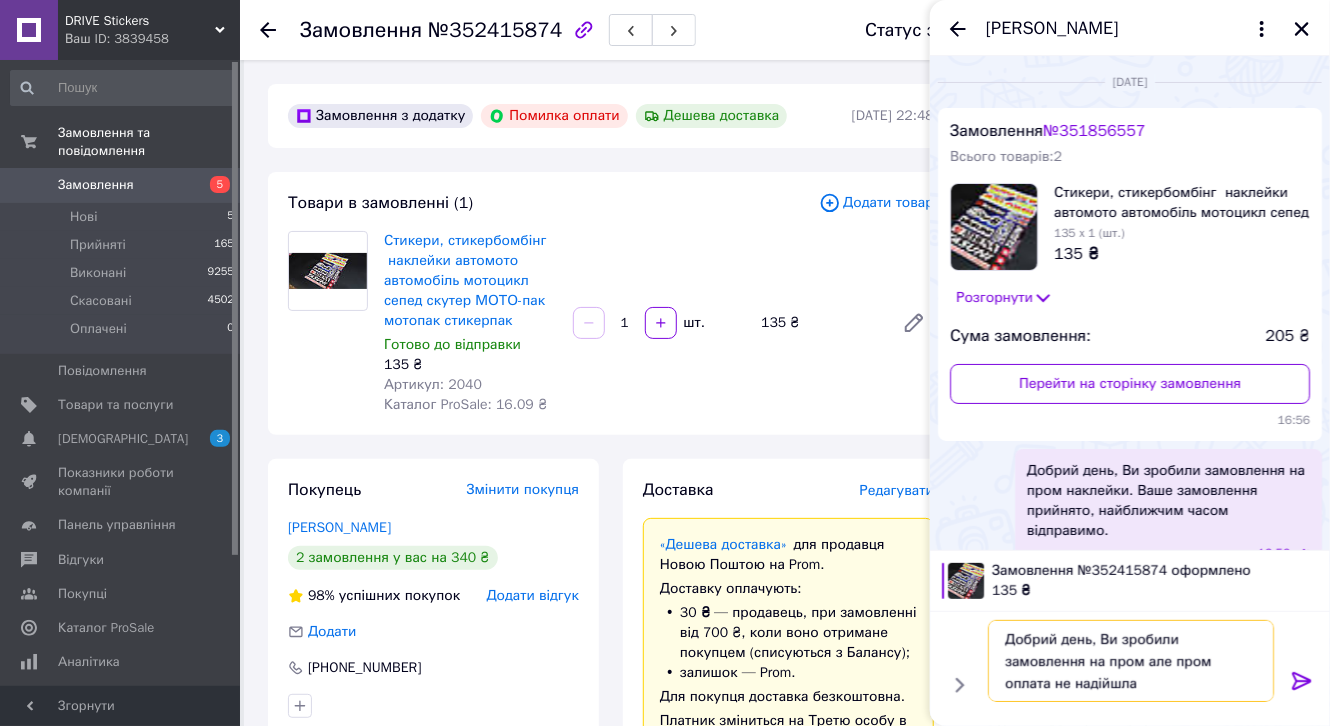 type on "Добрий день, Ви зробили замовлення на пром але пром оплата не надійшла" 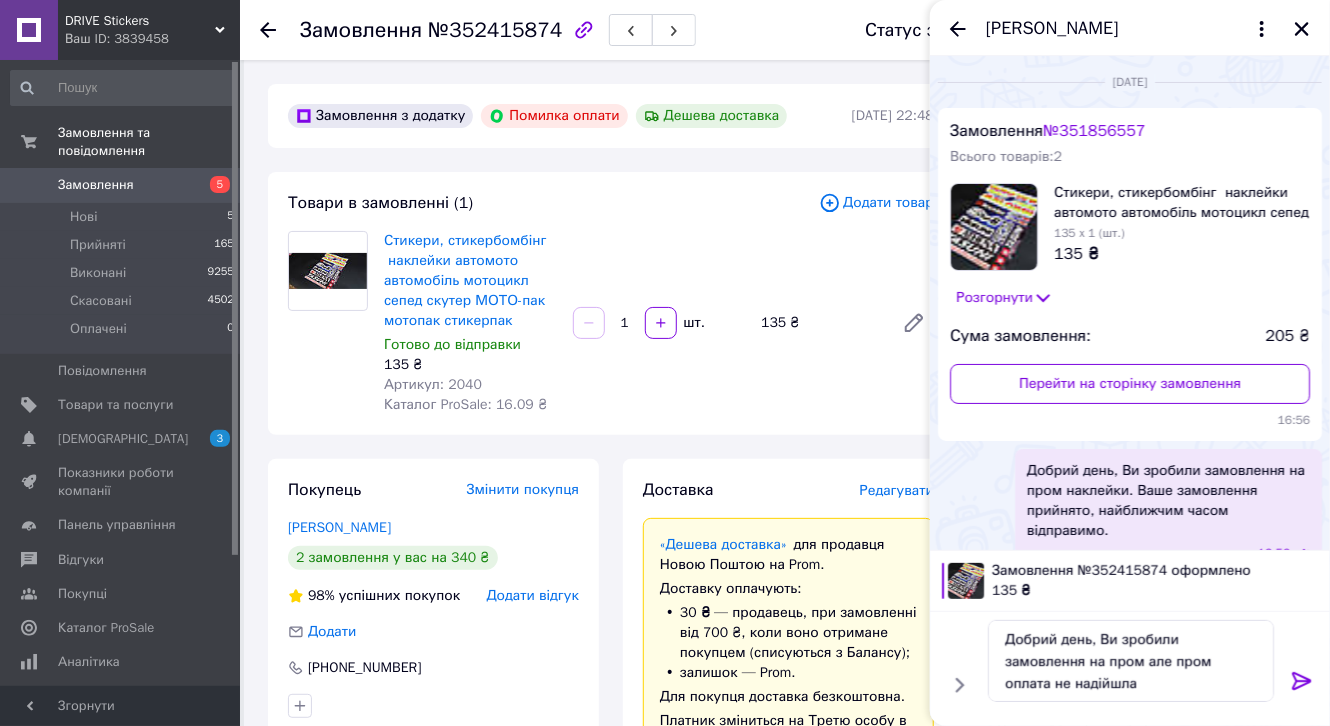 click 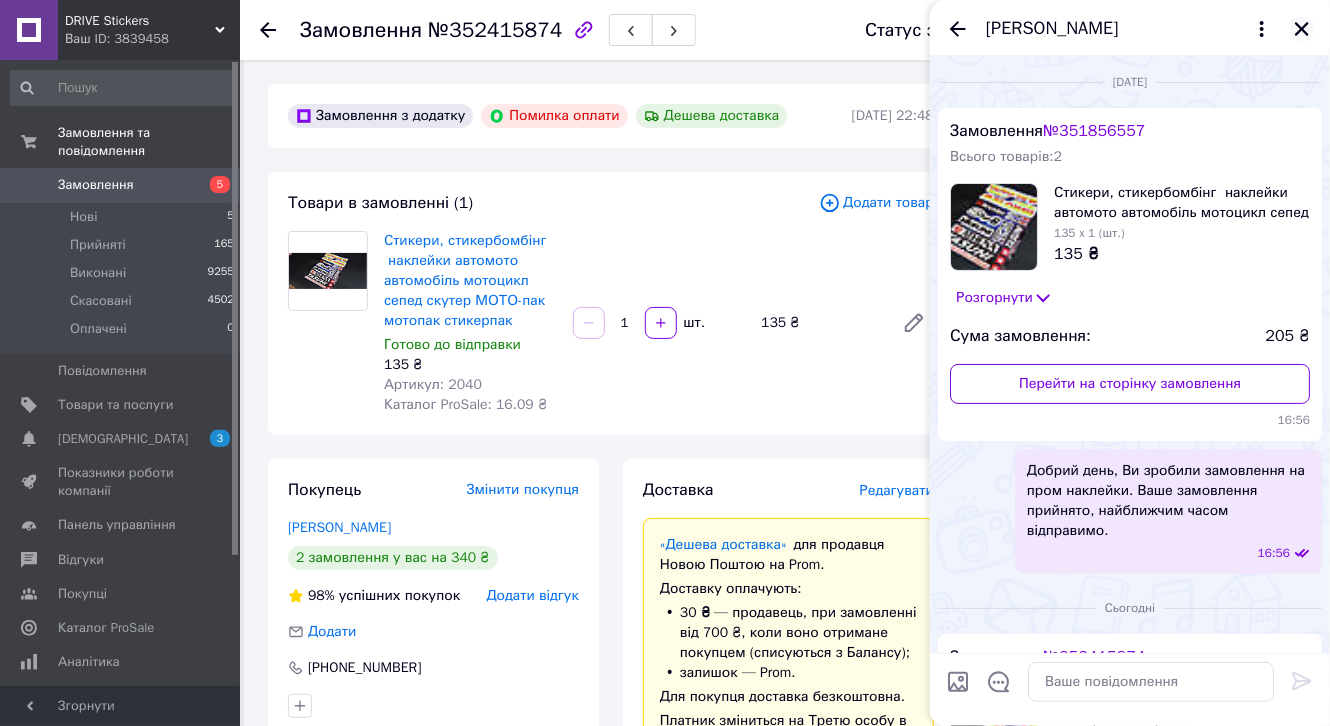 click 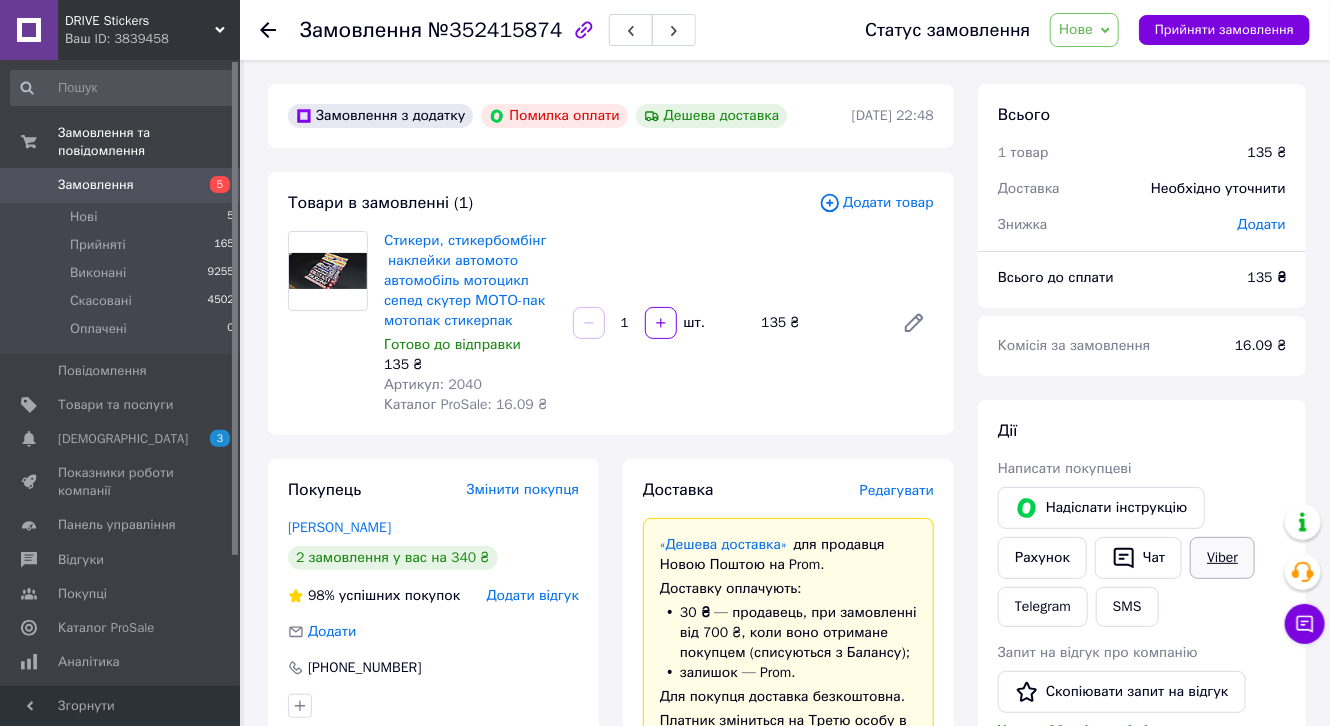 click on "Viber" at bounding box center (1222, 558) 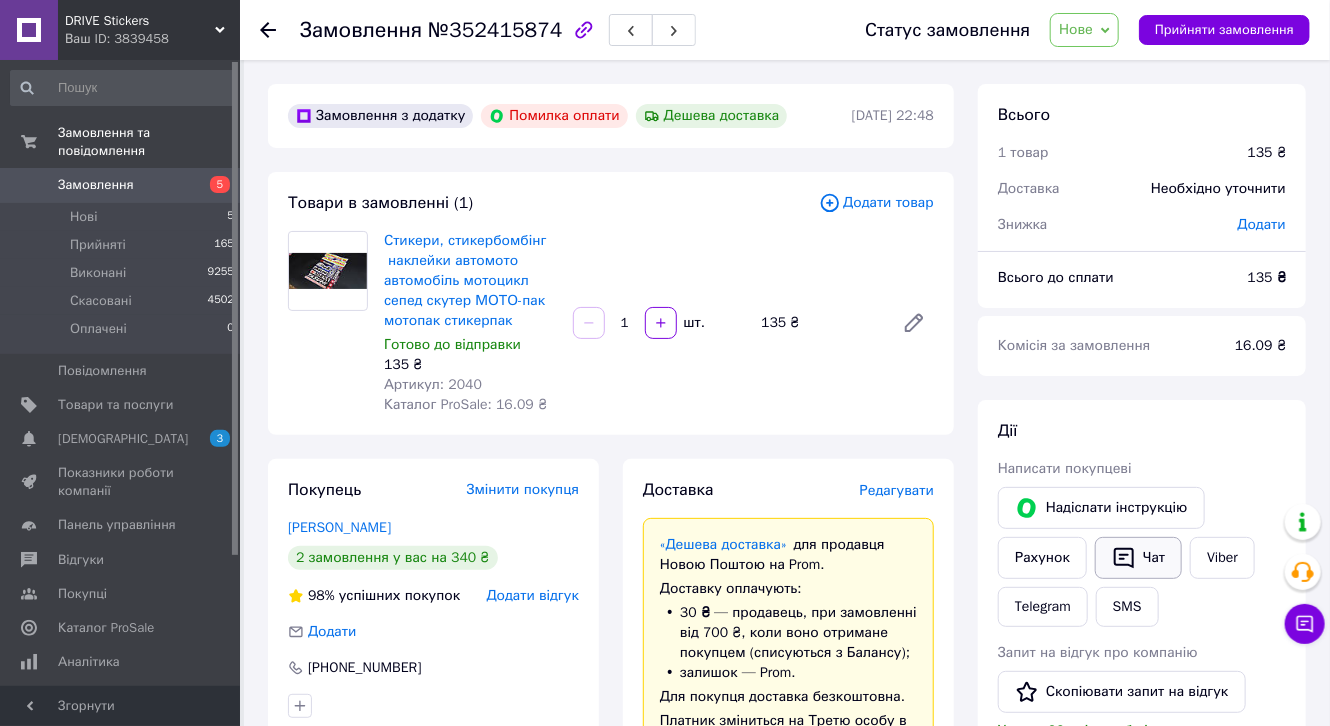 click on "Чат" at bounding box center [1138, 558] 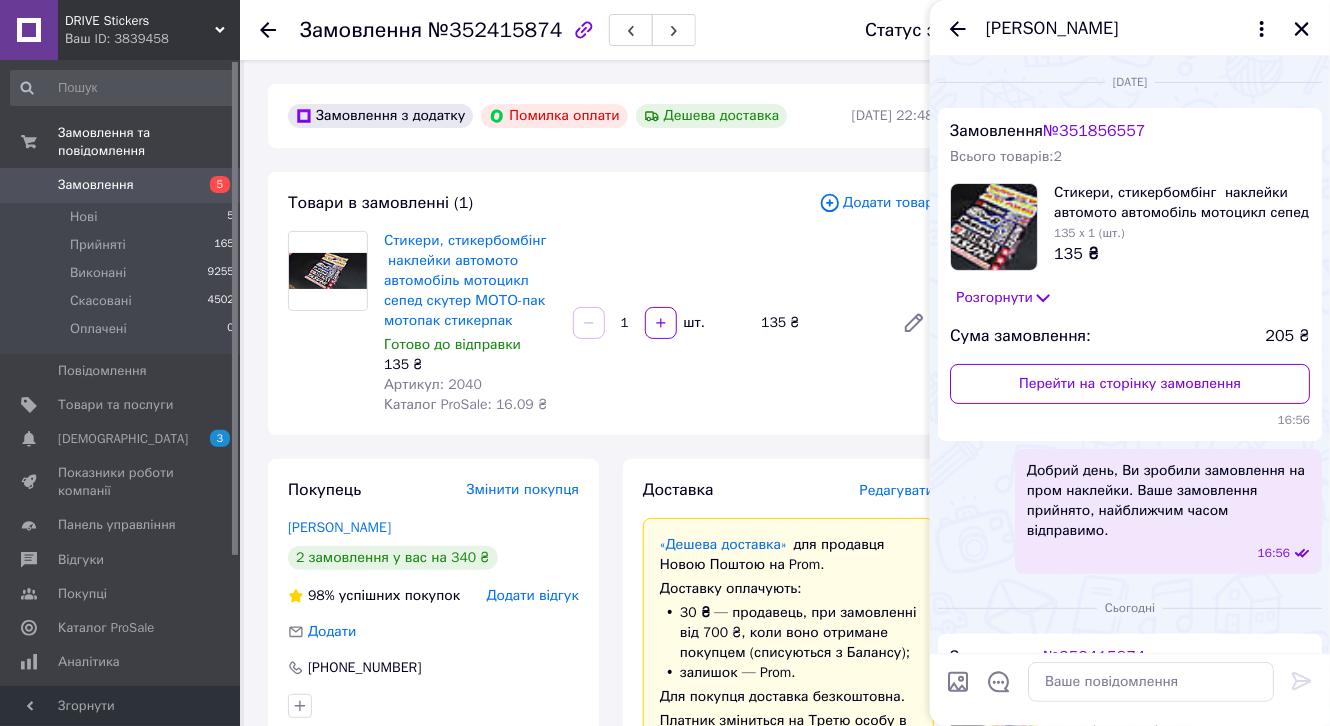 scroll, scrollTop: 356, scrollLeft: 0, axis: vertical 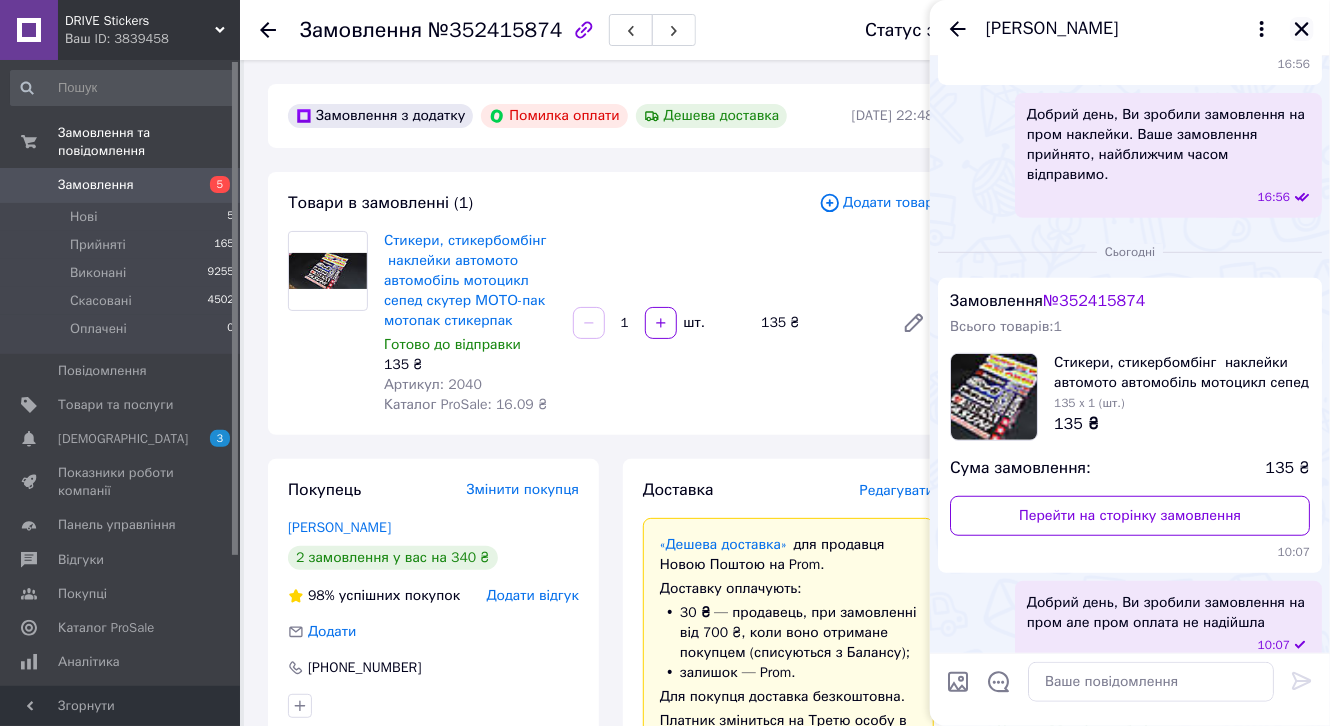 click 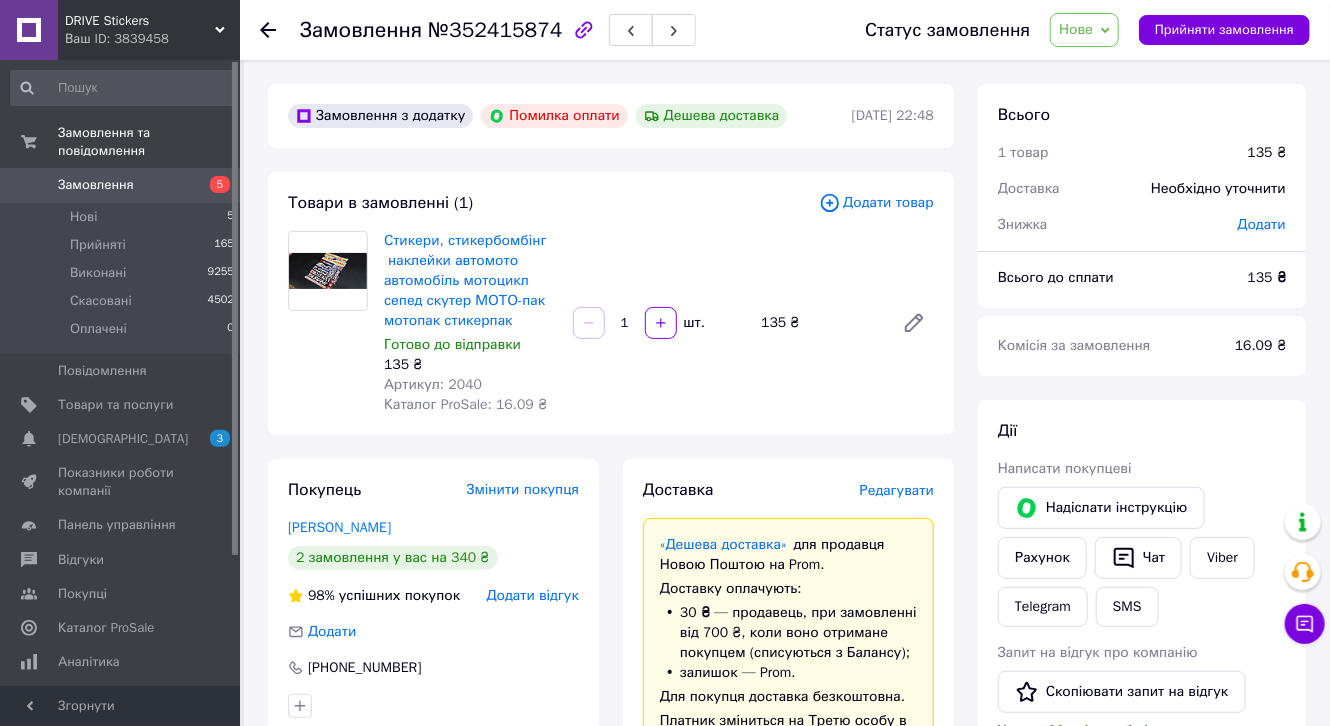 click on "Нове" at bounding box center [1076, 29] 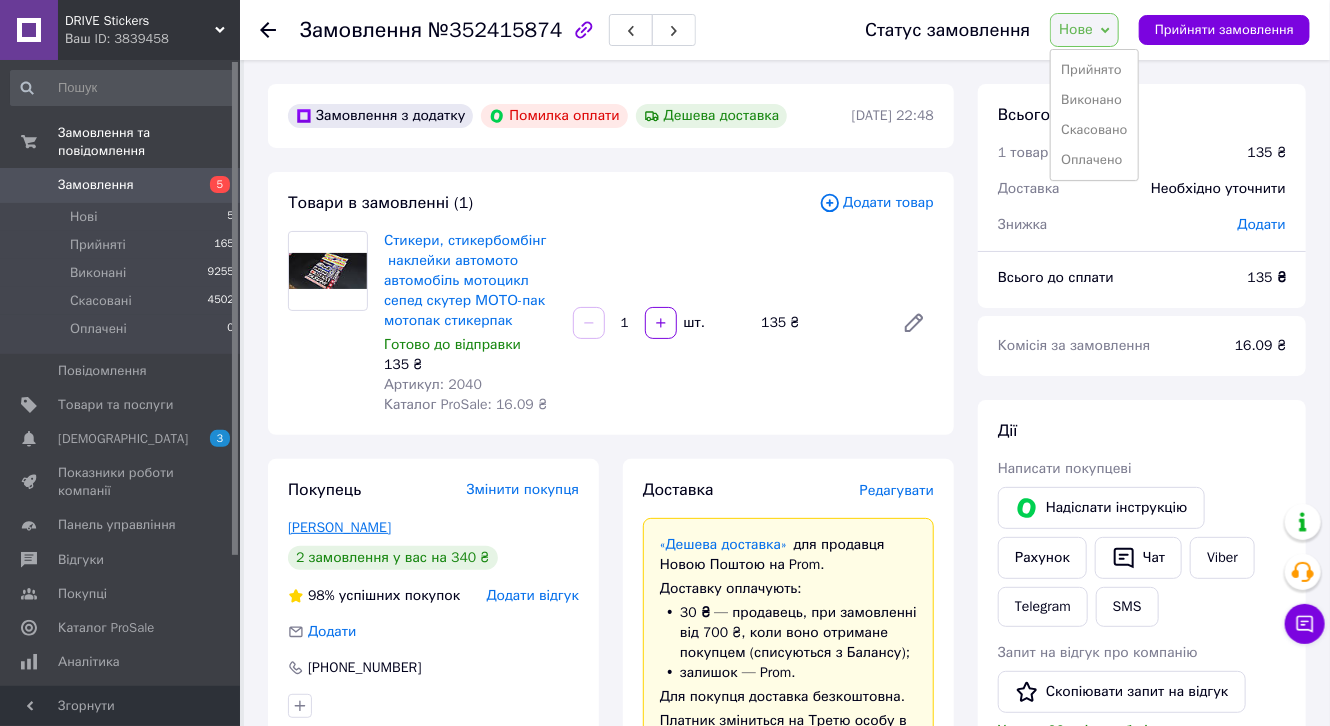 click on "Мельничук Артем" at bounding box center [339, 527] 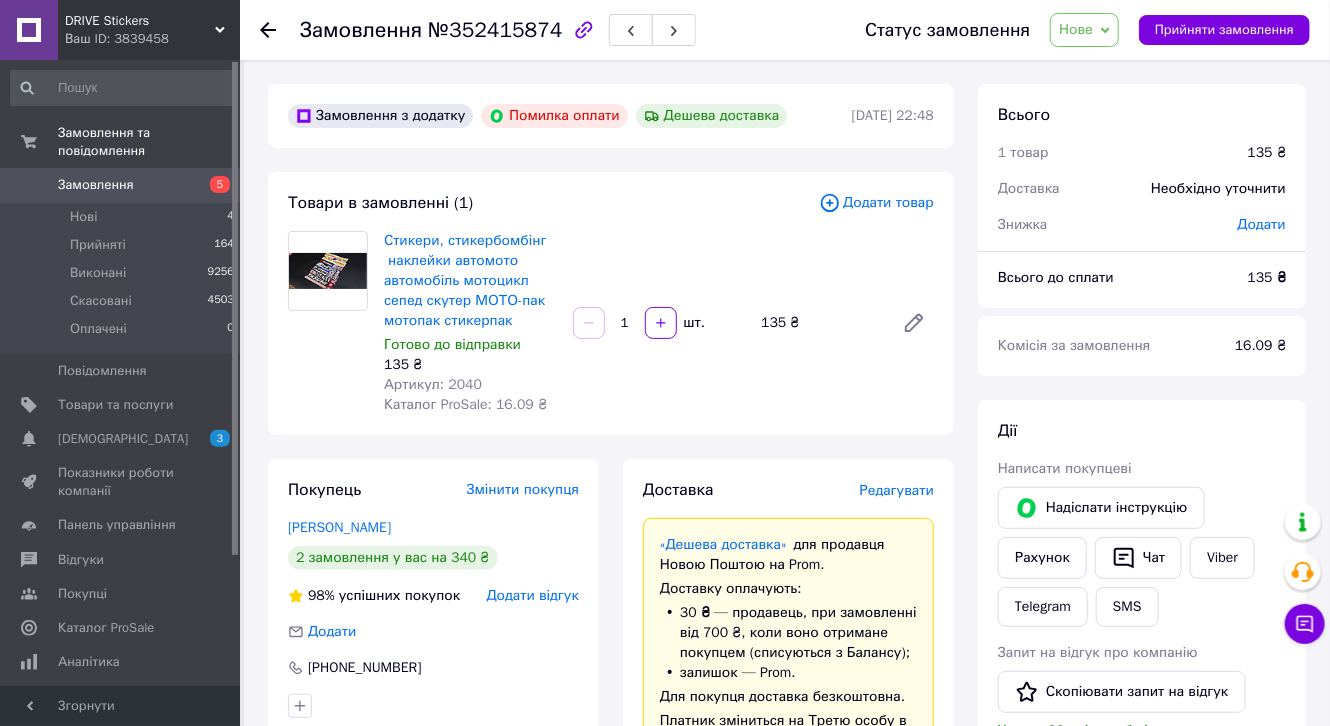 click on "Нове" at bounding box center [1076, 29] 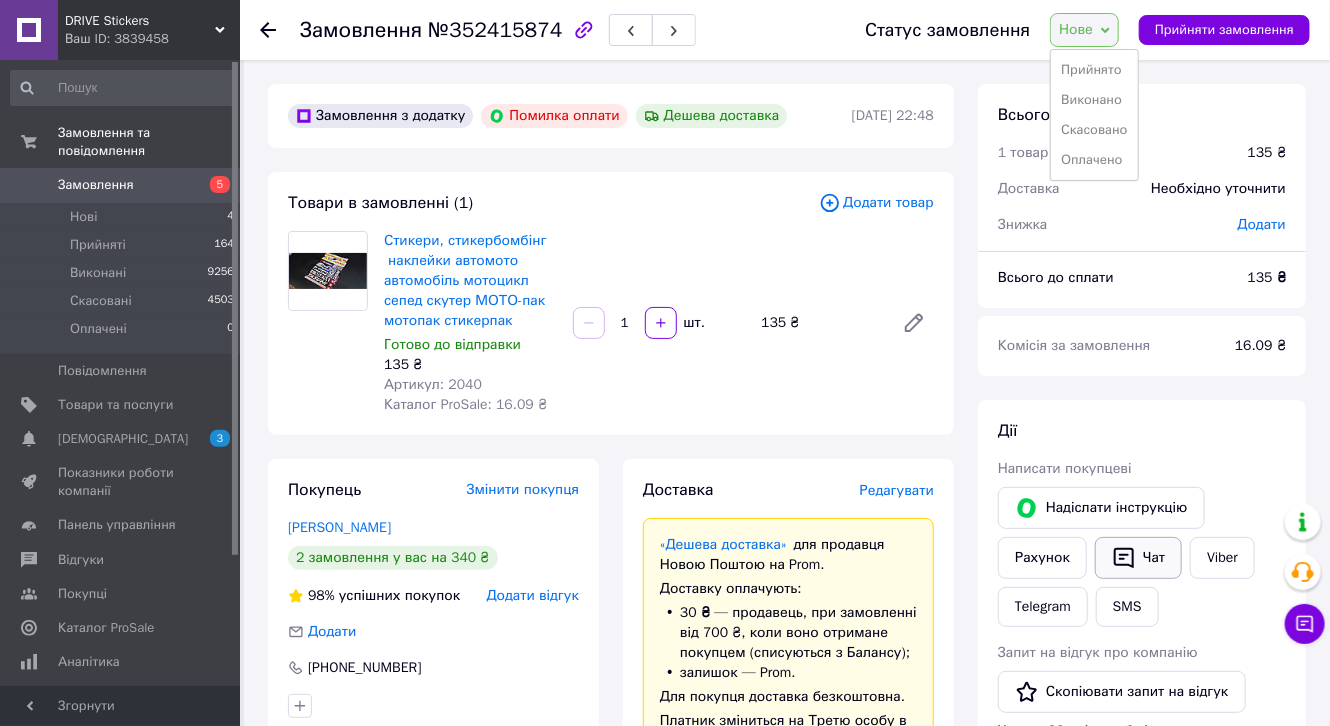 click on "Чат" at bounding box center (1138, 558) 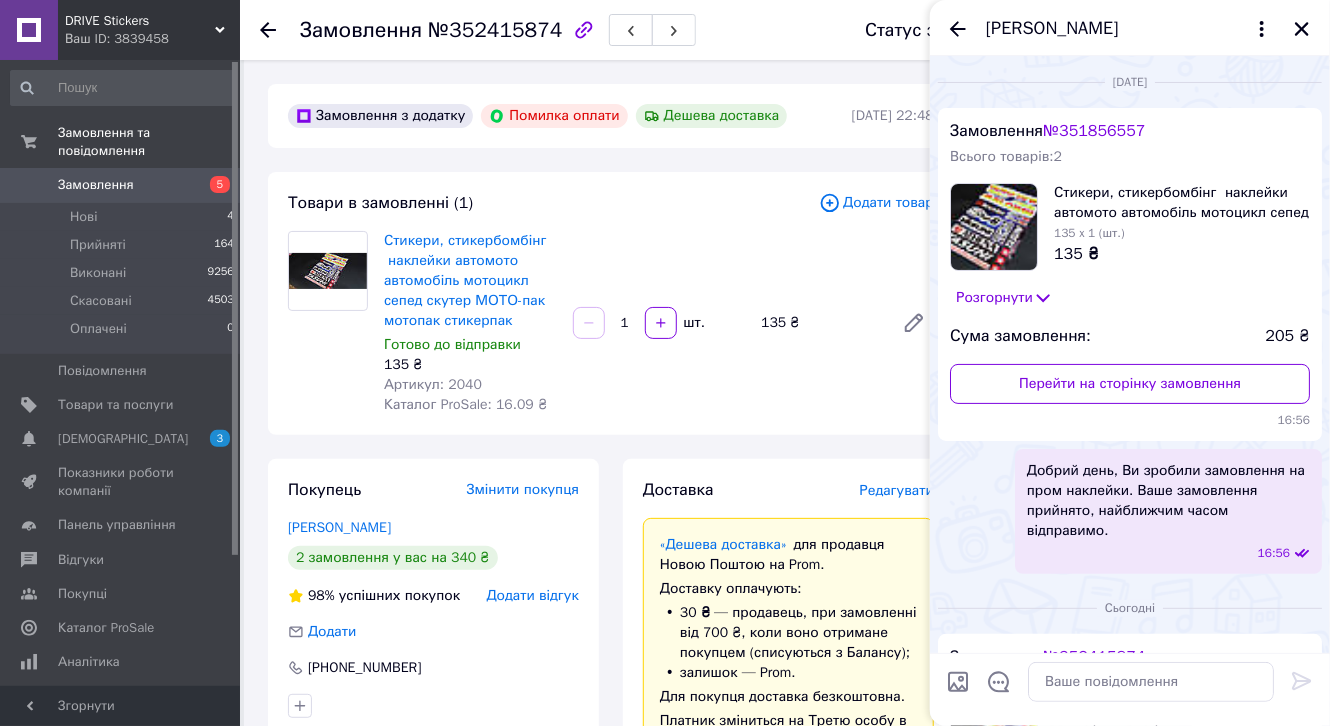 scroll, scrollTop: 356, scrollLeft: 0, axis: vertical 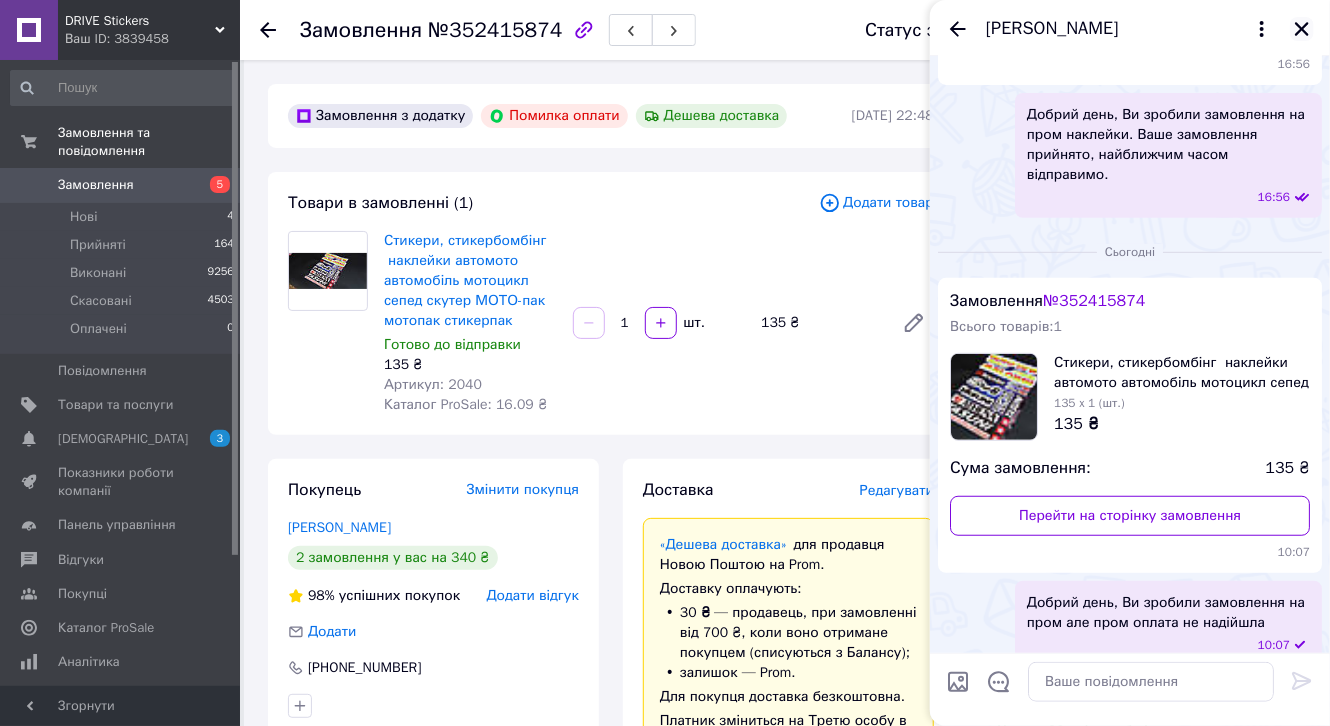 click 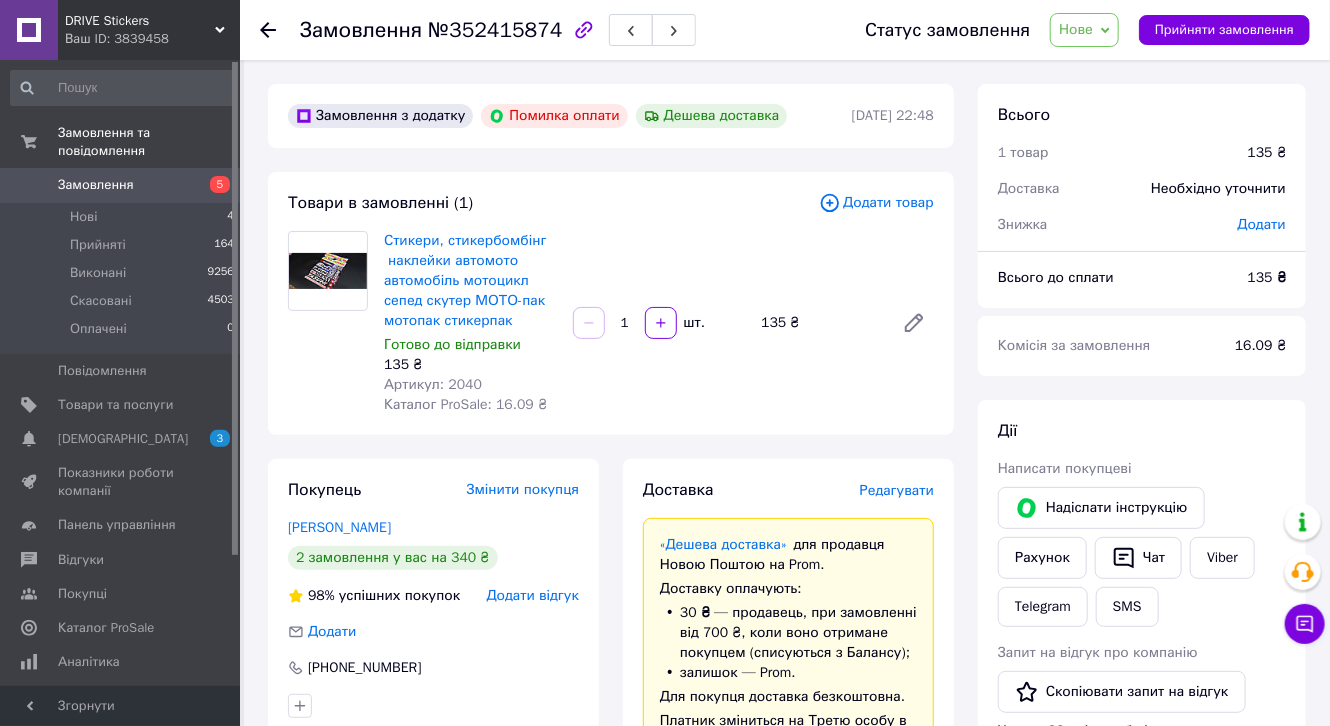 click on "Нове" at bounding box center (1084, 30) 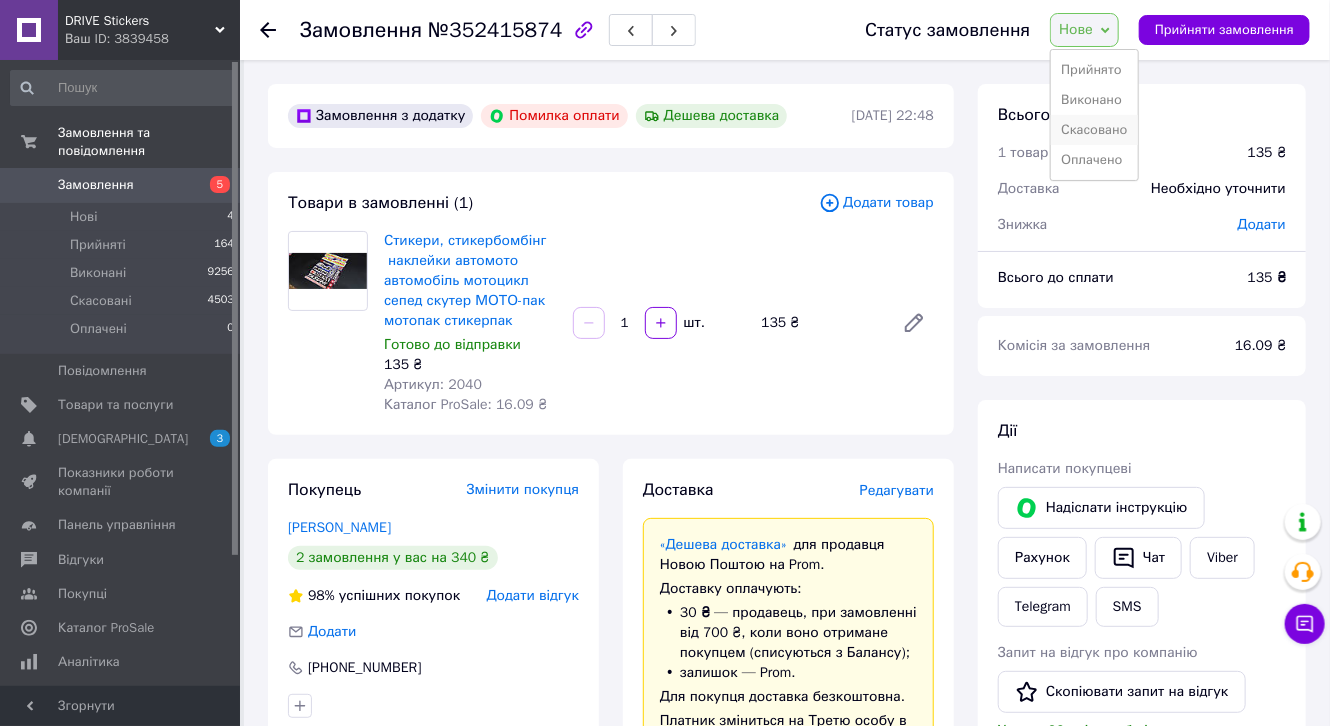 click on "Скасовано" at bounding box center (1094, 130) 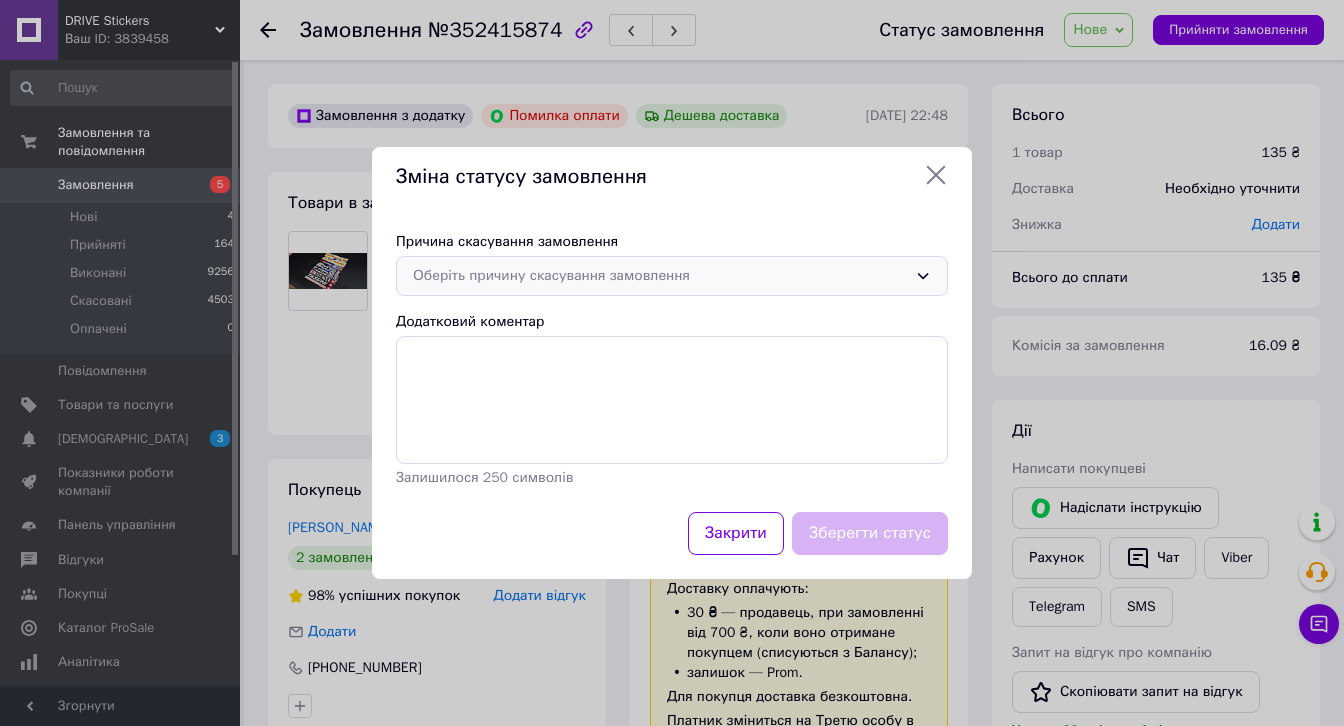 click on "Оберіть причину скасування замовлення" at bounding box center [660, 276] 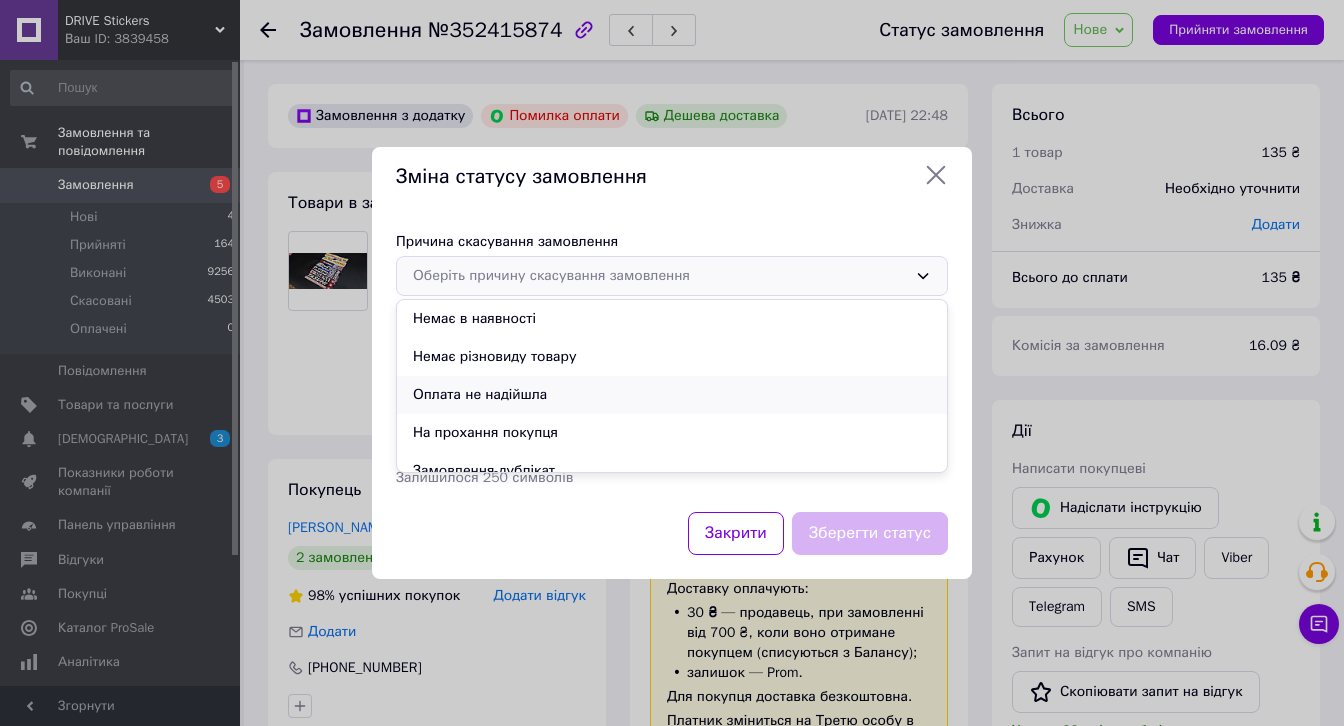 click on "Оплата не надійшла" at bounding box center [672, 395] 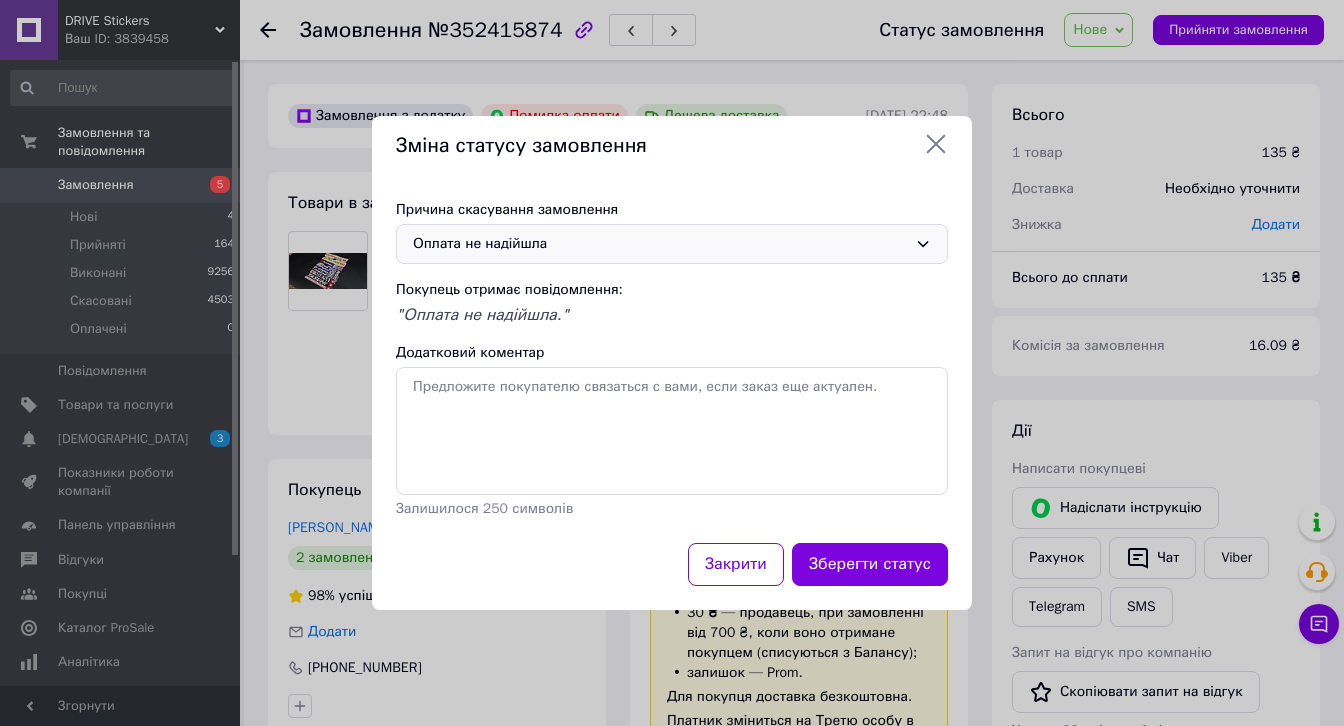 drag, startPoint x: 900, startPoint y: 576, endPoint x: 888, endPoint y: 566, distance: 15.6205 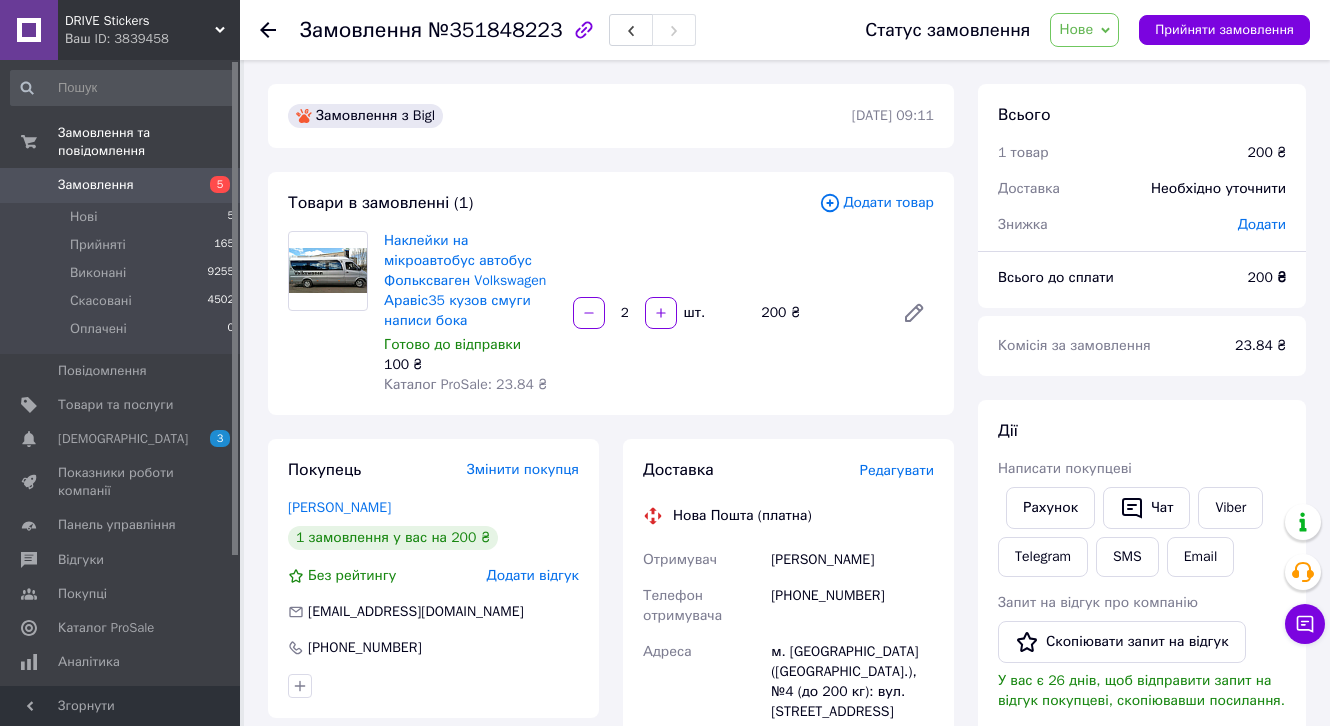 scroll, scrollTop: 0, scrollLeft: 0, axis: both 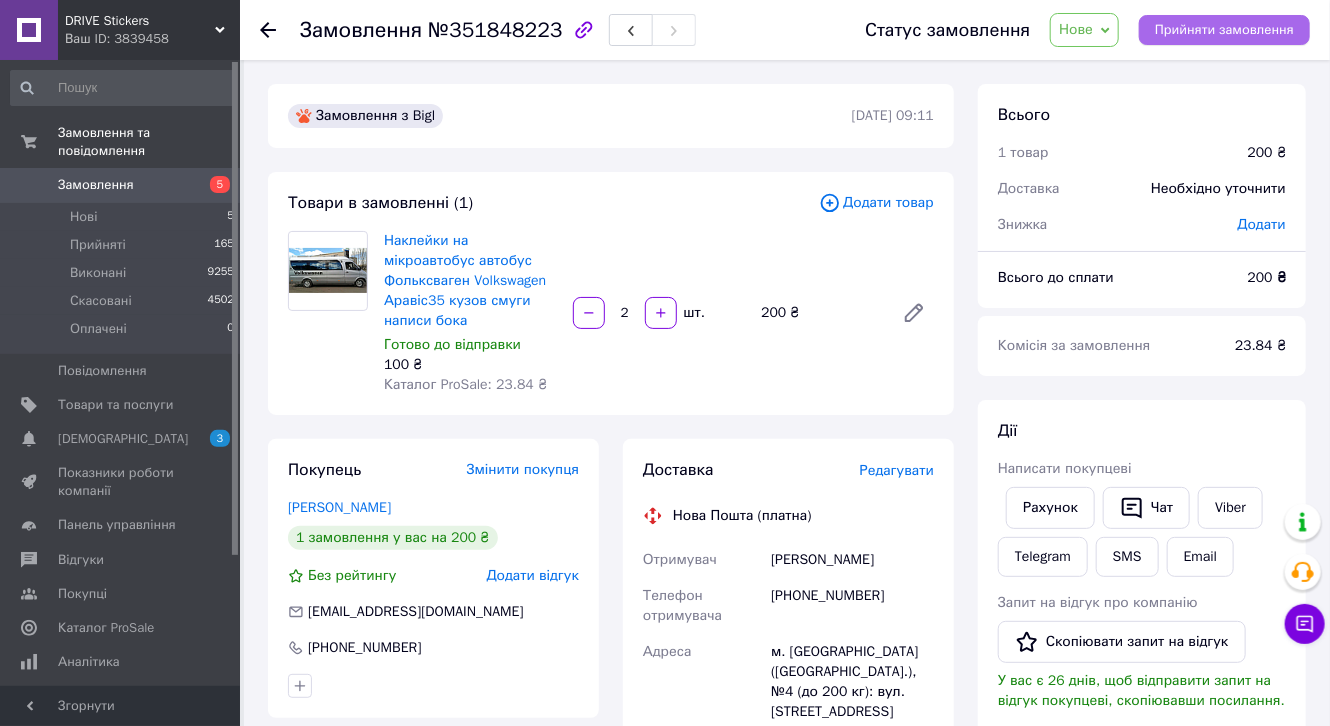 click on "Прийняти замовлення" at bounding box center [1224, 30] 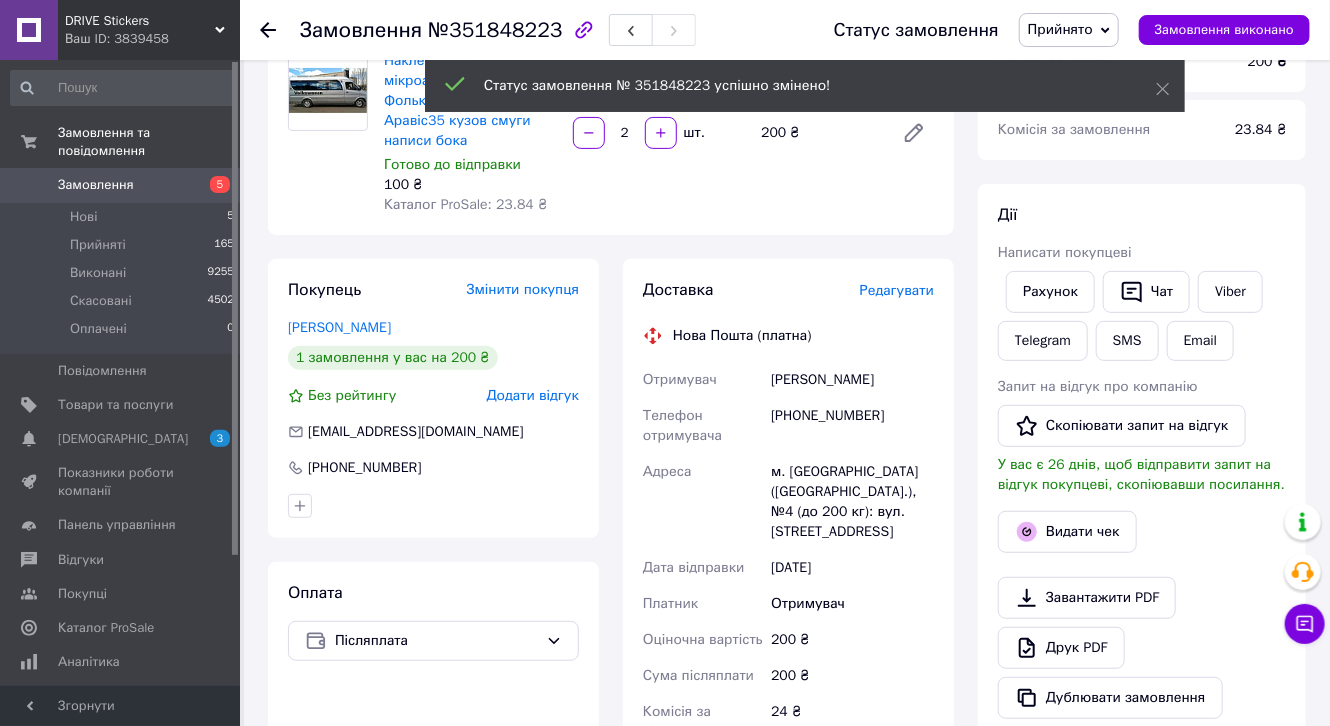 scroll, scrollTop: 480, scrollLeft: 0, axis: vertical 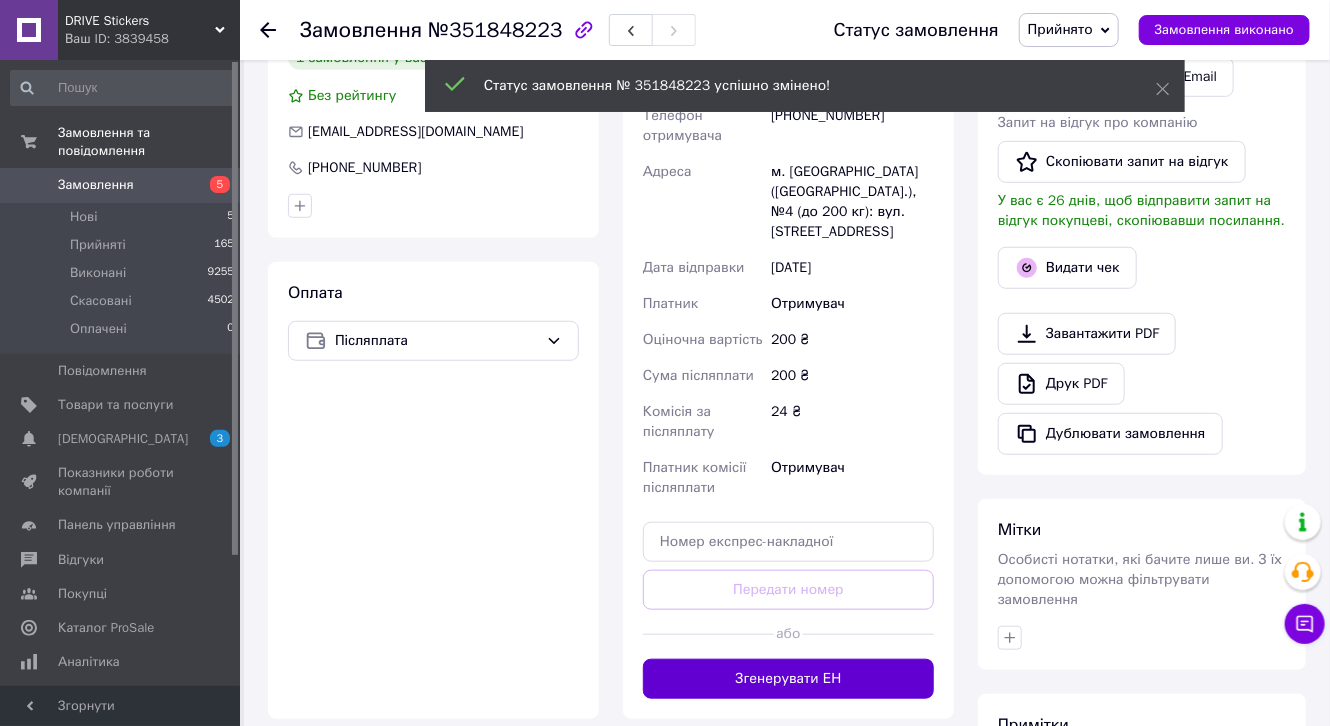 click on "Згенерувати ЕН" at bounding box center [788, 679] 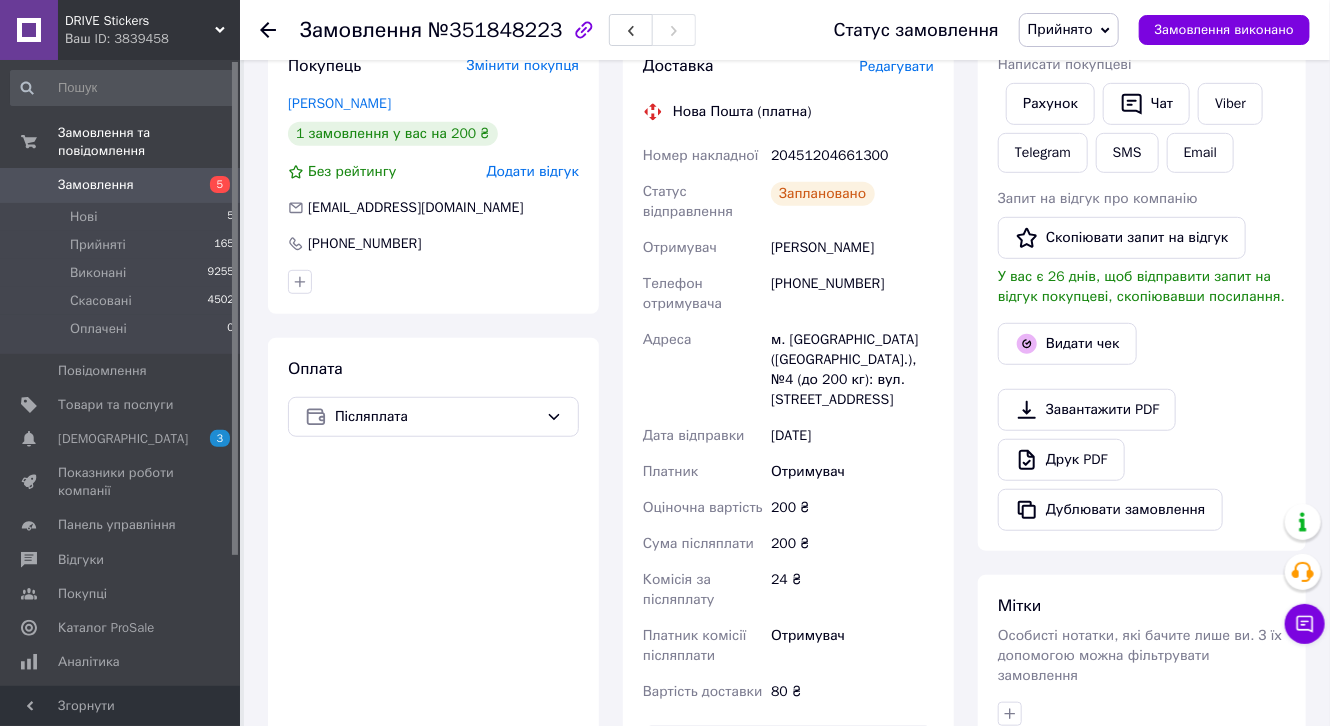scroll, scrollTop: 320, scrollLeft: 0, axis: vertical 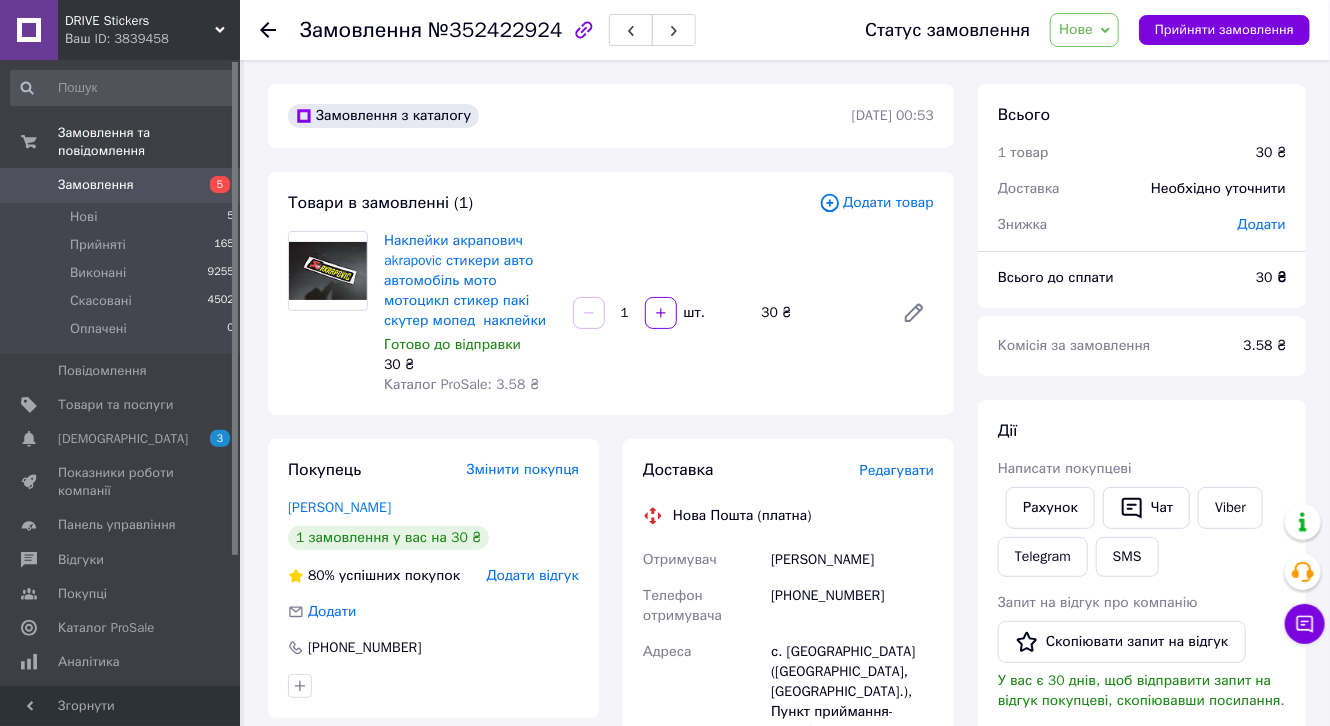 click at bounding box center [328, 313] 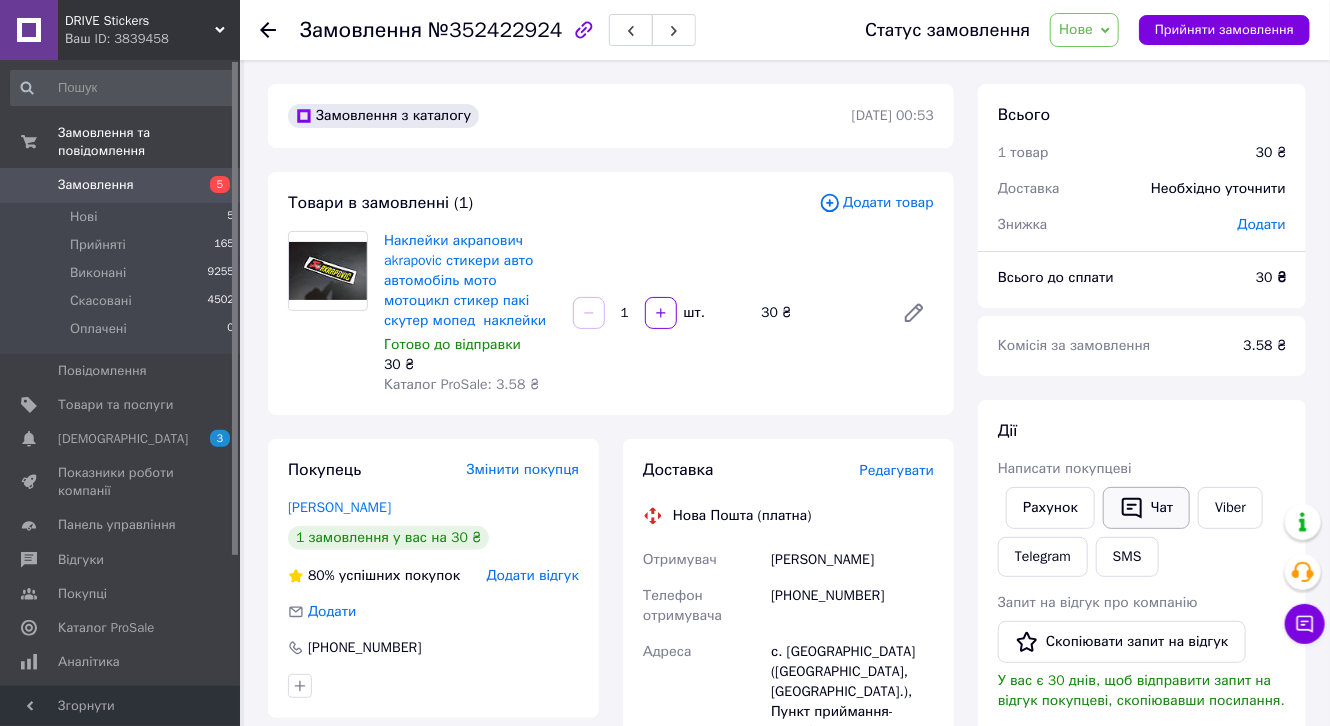click on "Чат" at bounding box center [1146, 508] 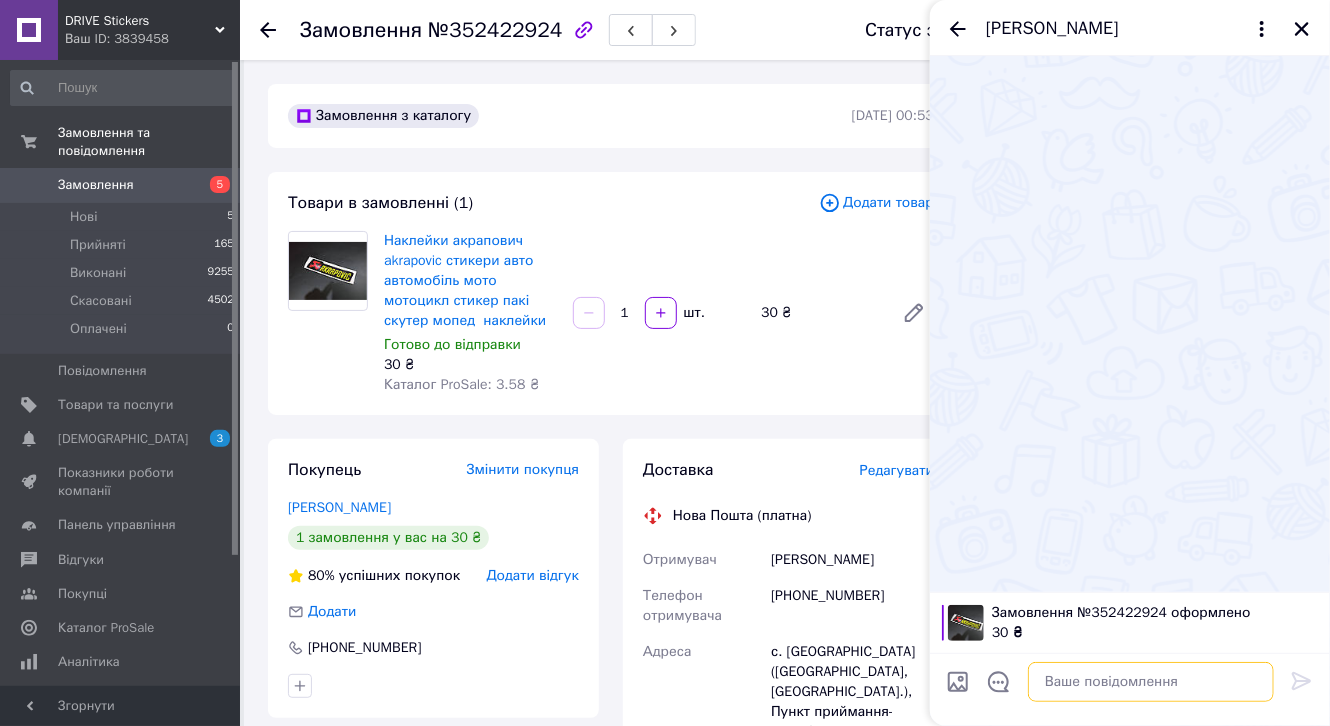 click at bounding box center [1151, 682] 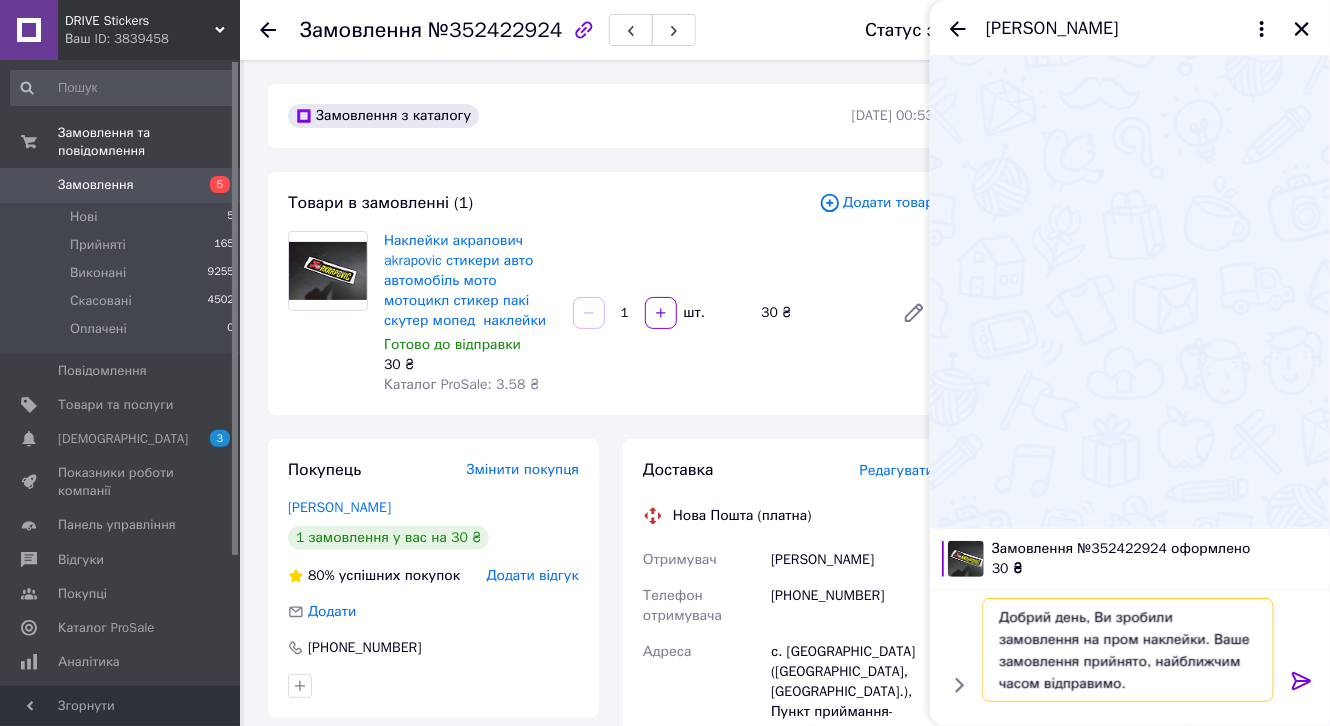 type 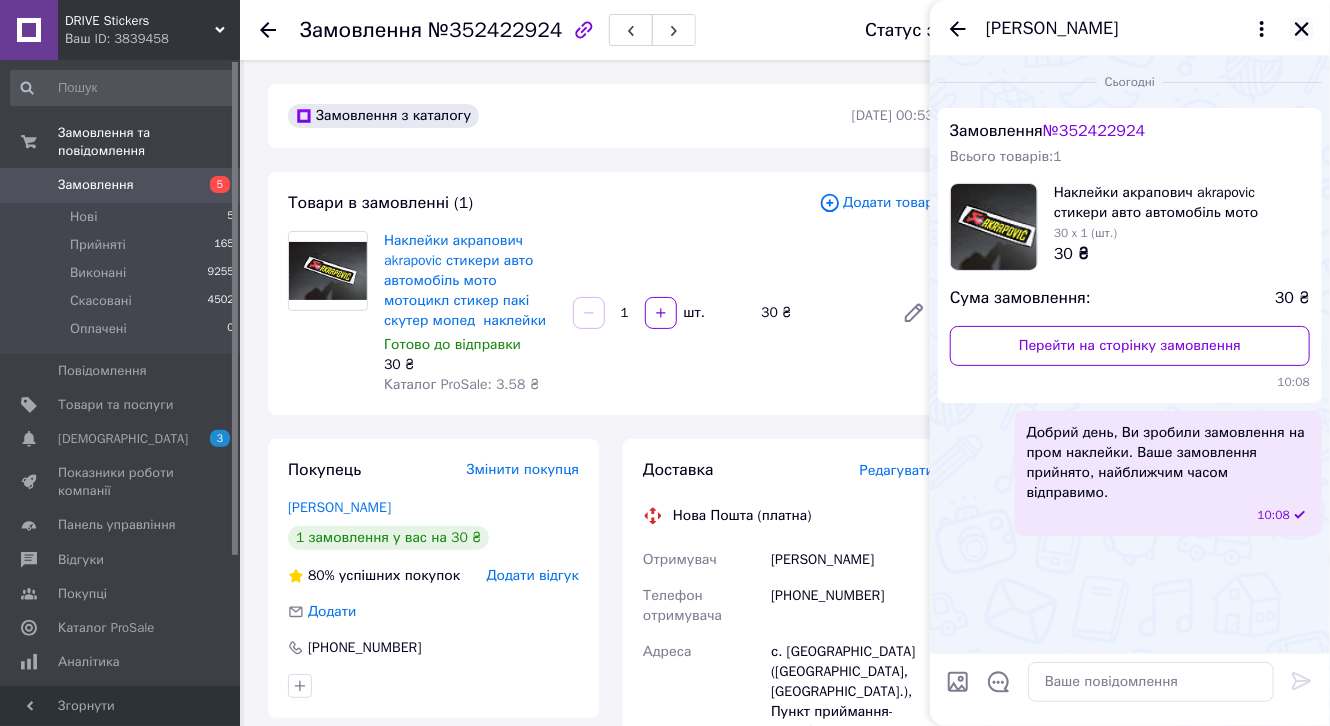 click 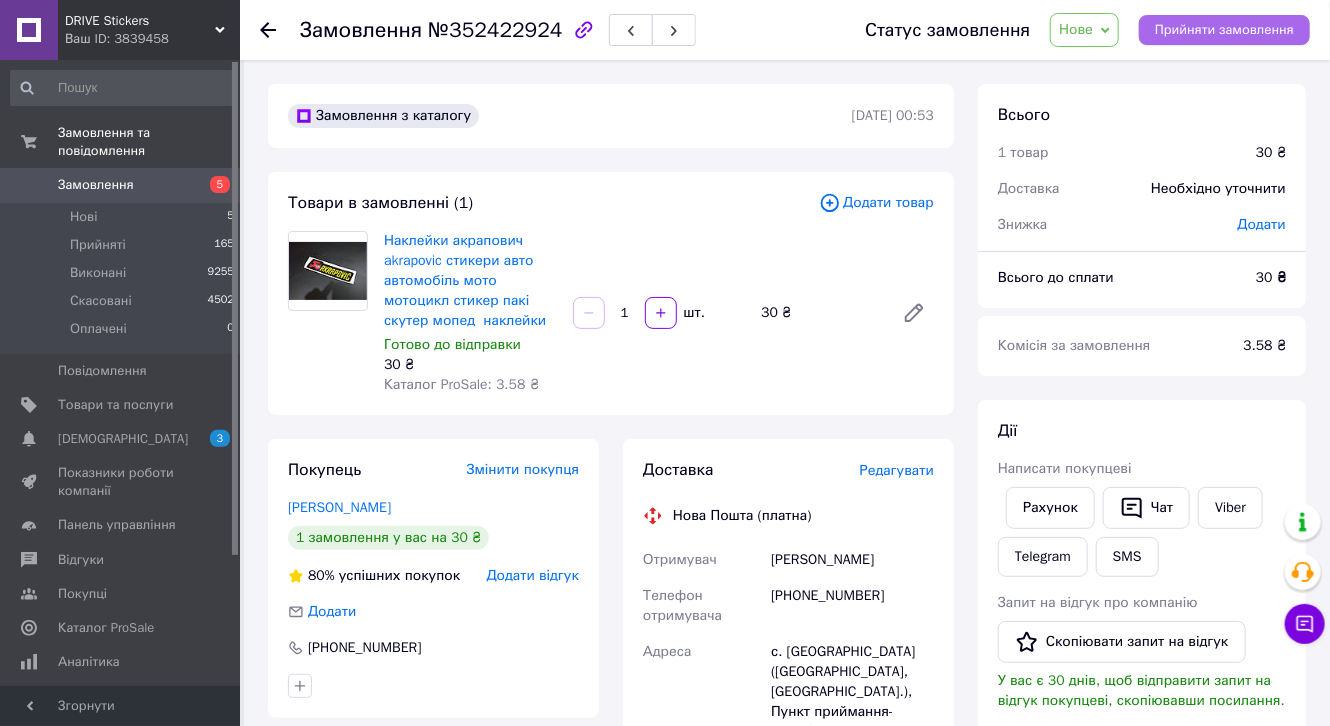 click on "Прийняти замовлення" at bounding box center [1224, 30] 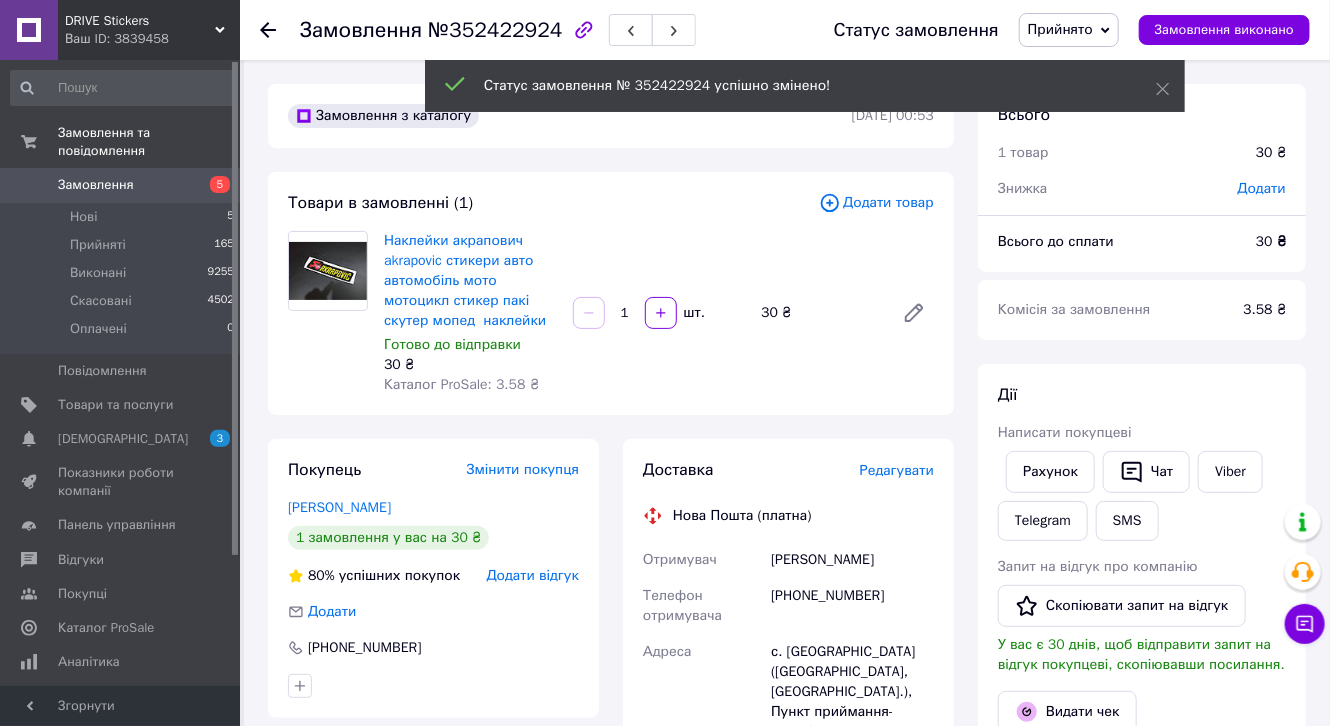 click on "Редагувати" at bounding box center [897, 470] 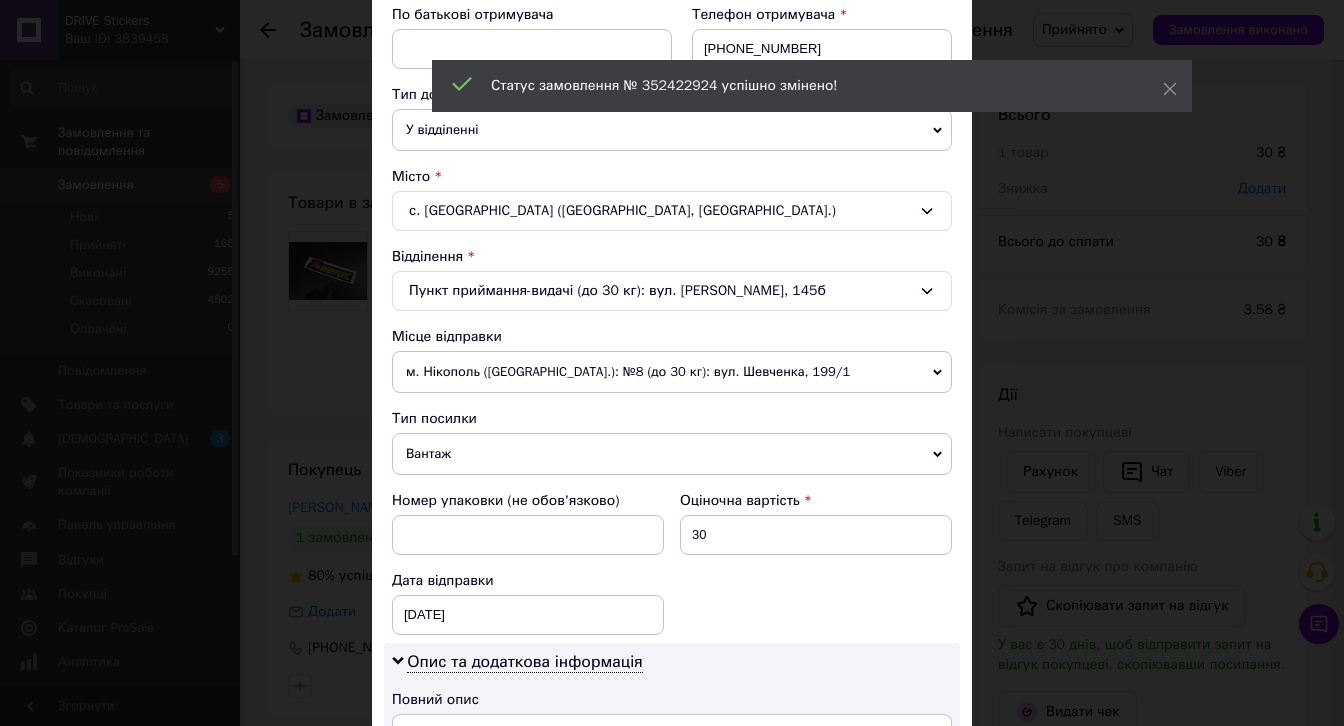 scroll, scrollTop: 400, scrollLeft: 0, axis: vertical 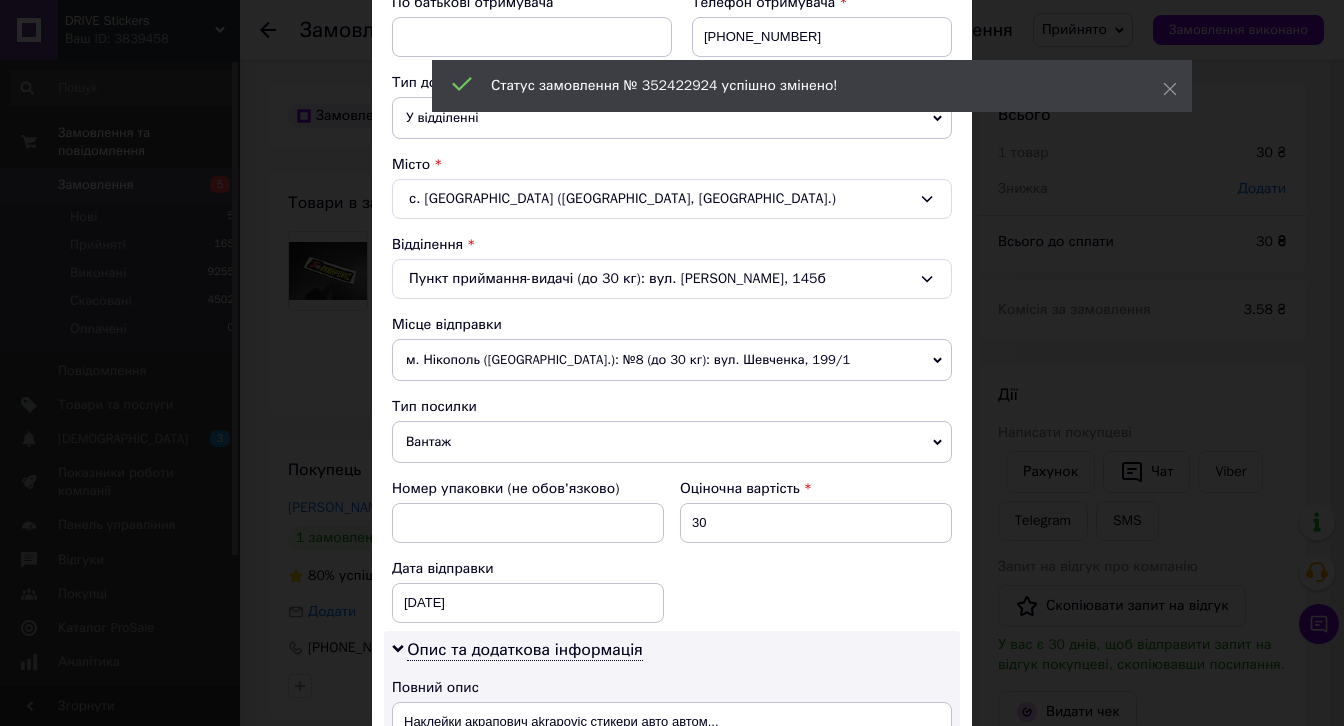 click on "Вантаж" at bounding box center [672, 442] 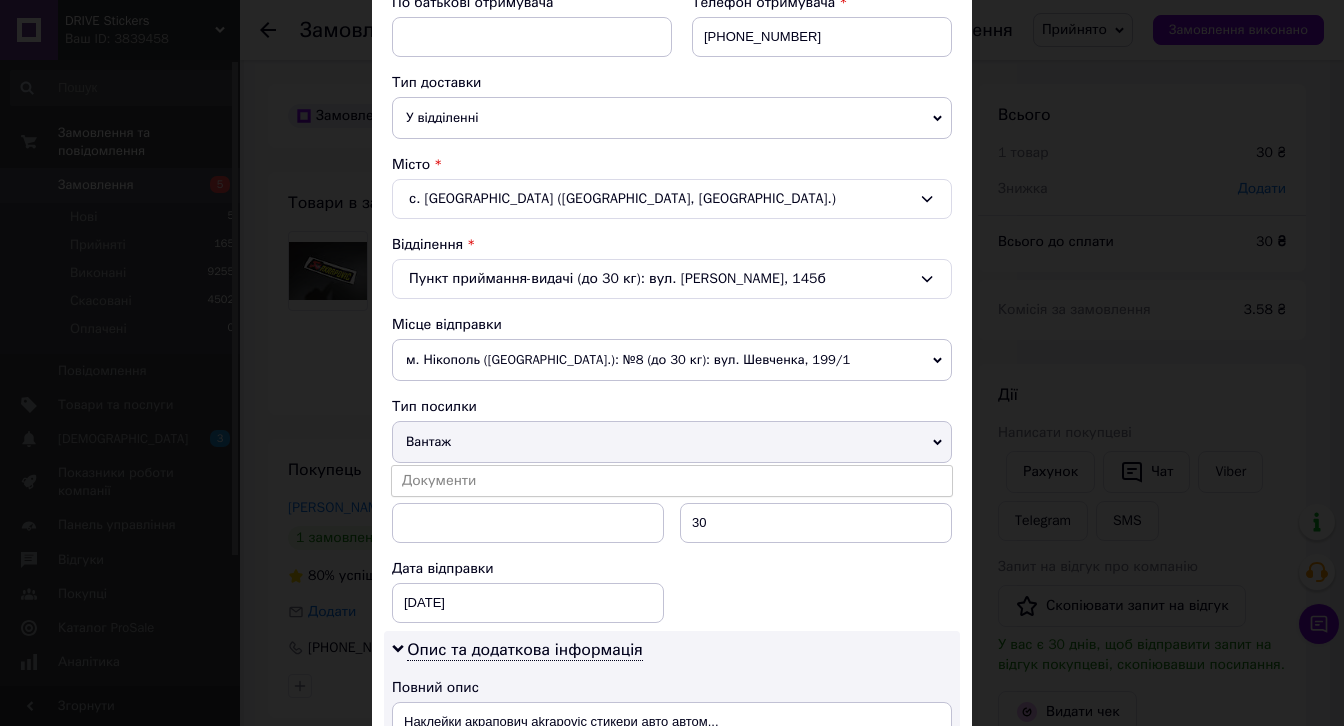 drag, startPoint x: 453, startPoint y: 478, endPoint x: 488, endPoint y: 482, distance: 35.22783 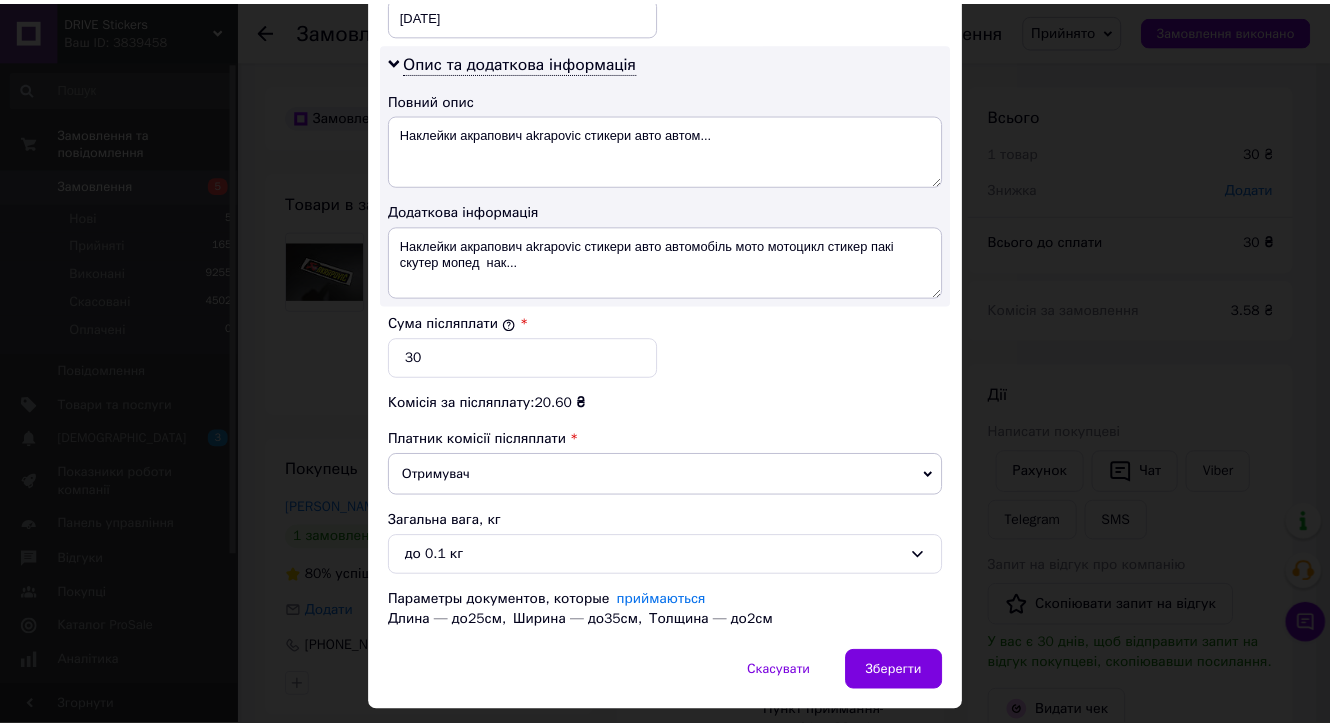 scroll, scrollTop: 1037, scrollLeft: 0, axis: vertical 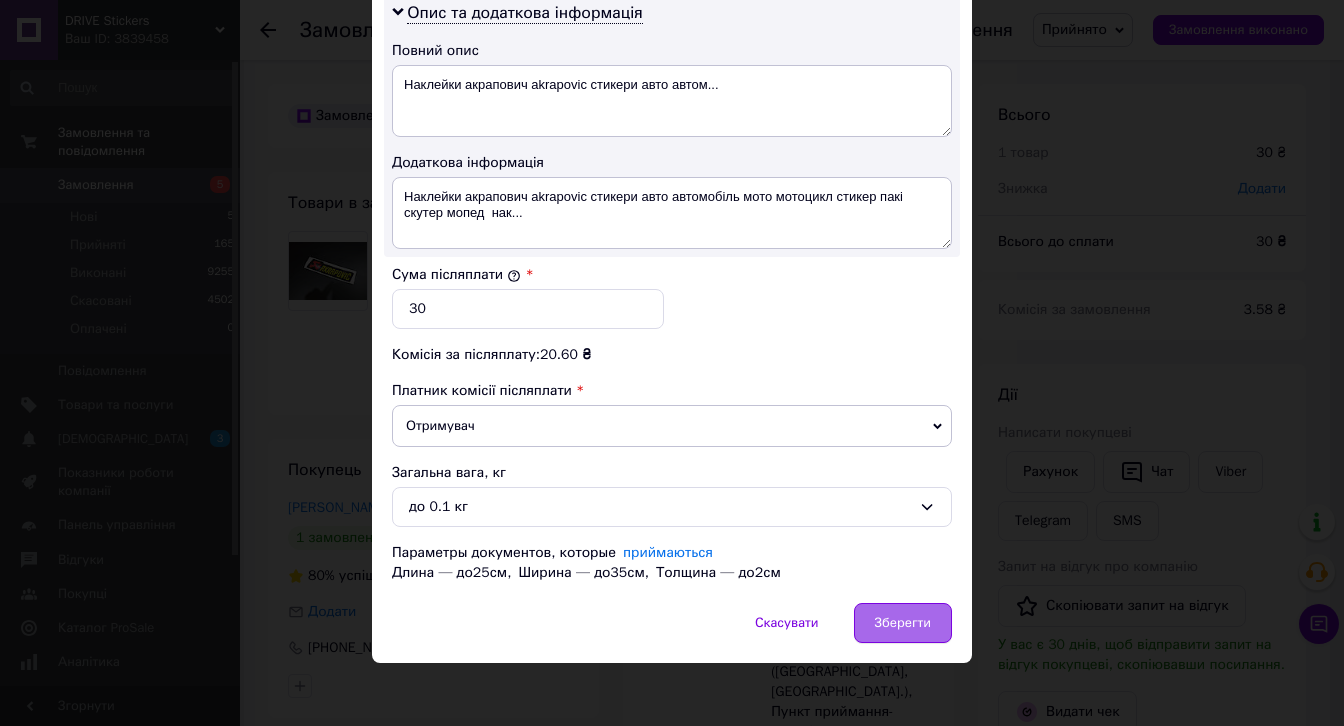 click on "Зберегти" at bounding box center [903, 623] 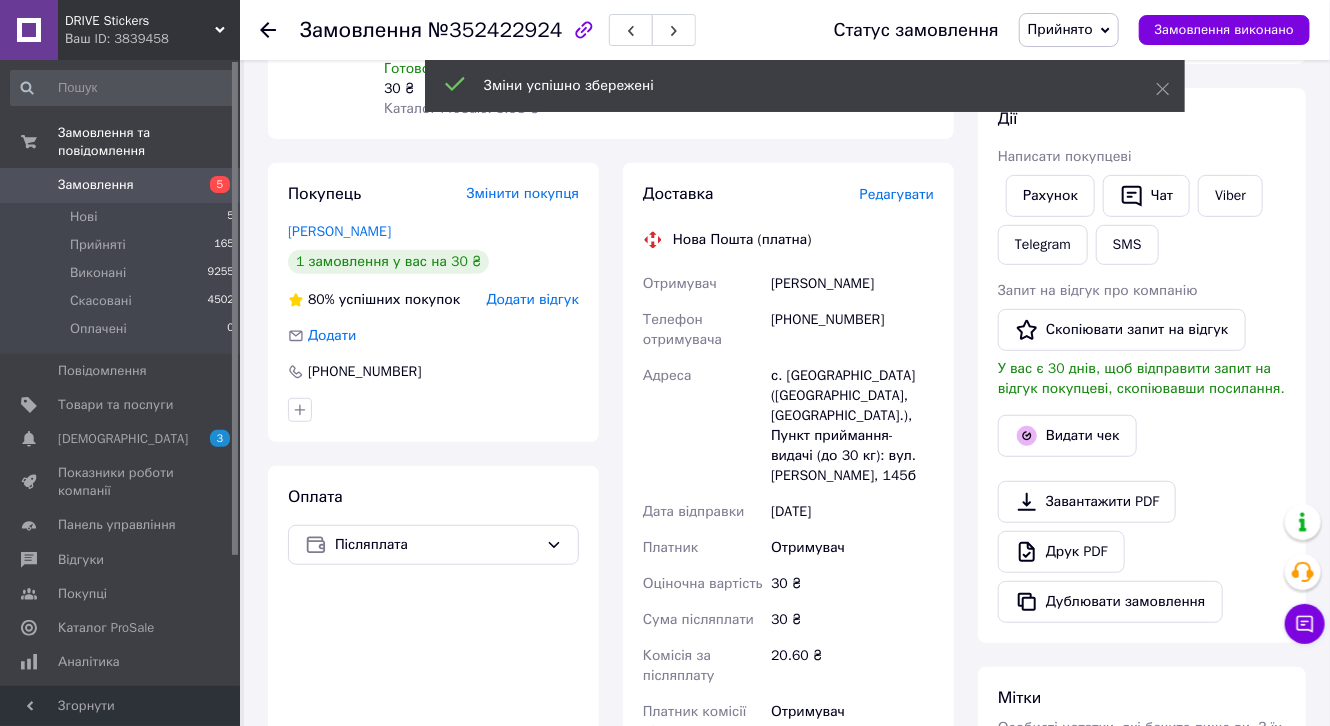scroll, scrollTop: 480, scrollLeft: 0, axis: vertical 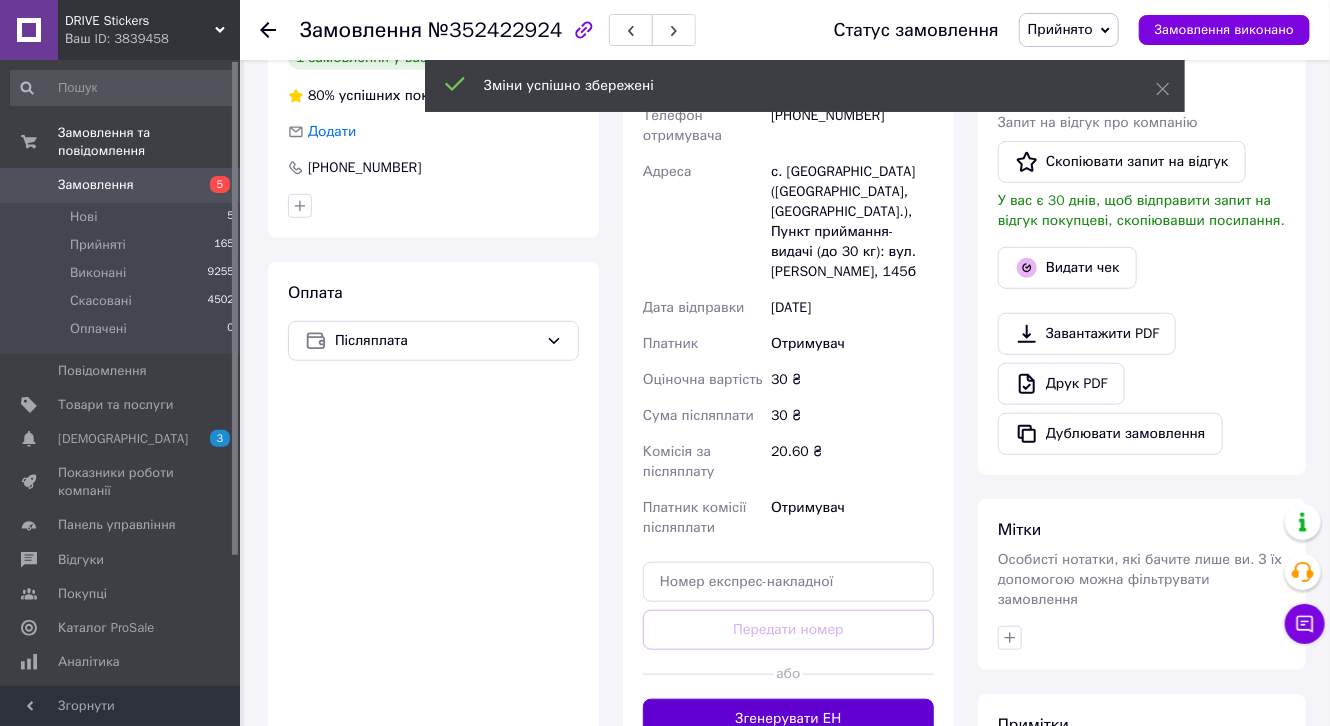 click on "Згенерувати ЕН" at bounding box center [788, 719] 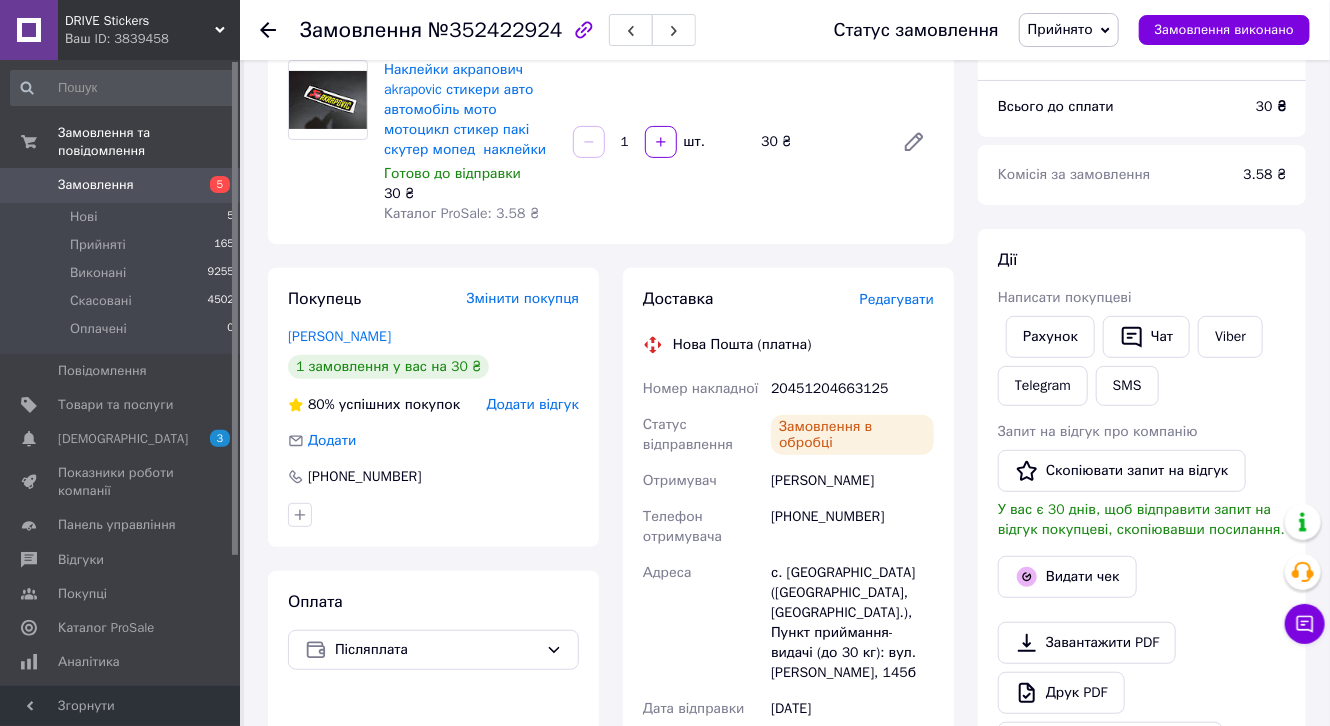 scroll, scrollTop: 160, scrollLeft: 0, axis: vertical 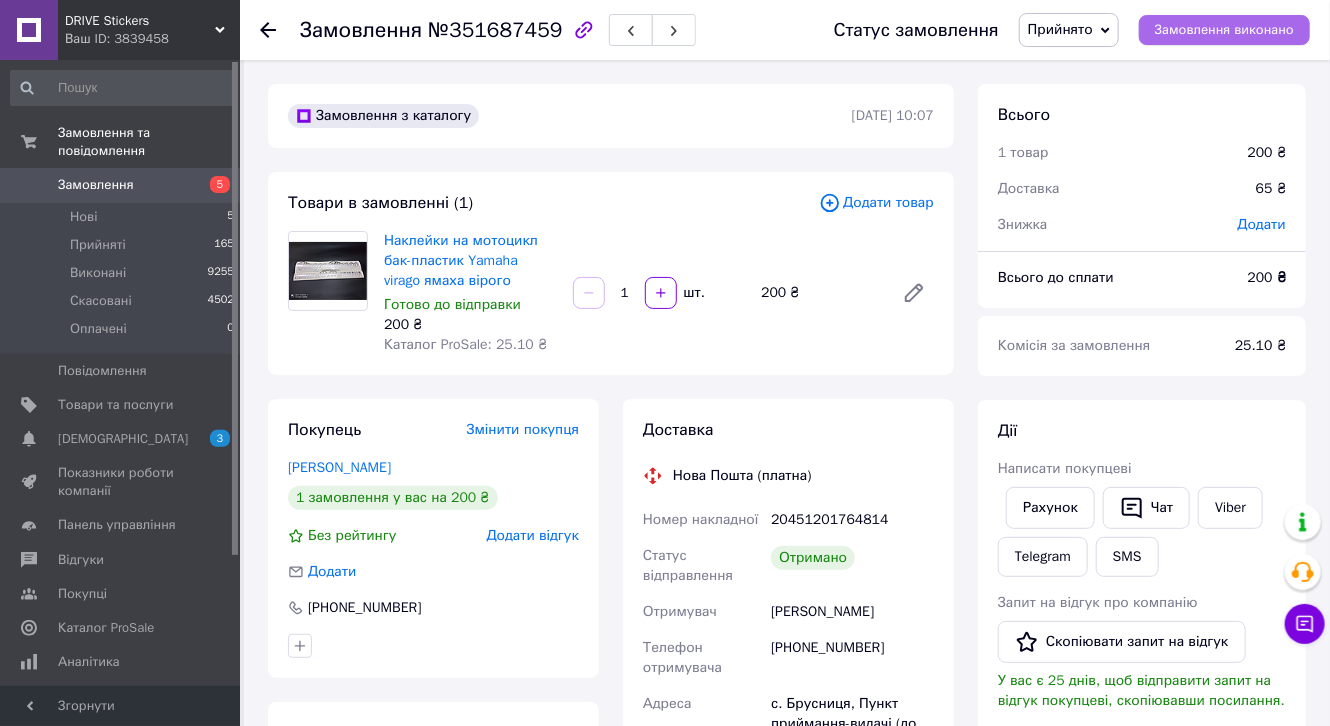 click on "Замовлення виконано" at bounding box center (1224, 30) 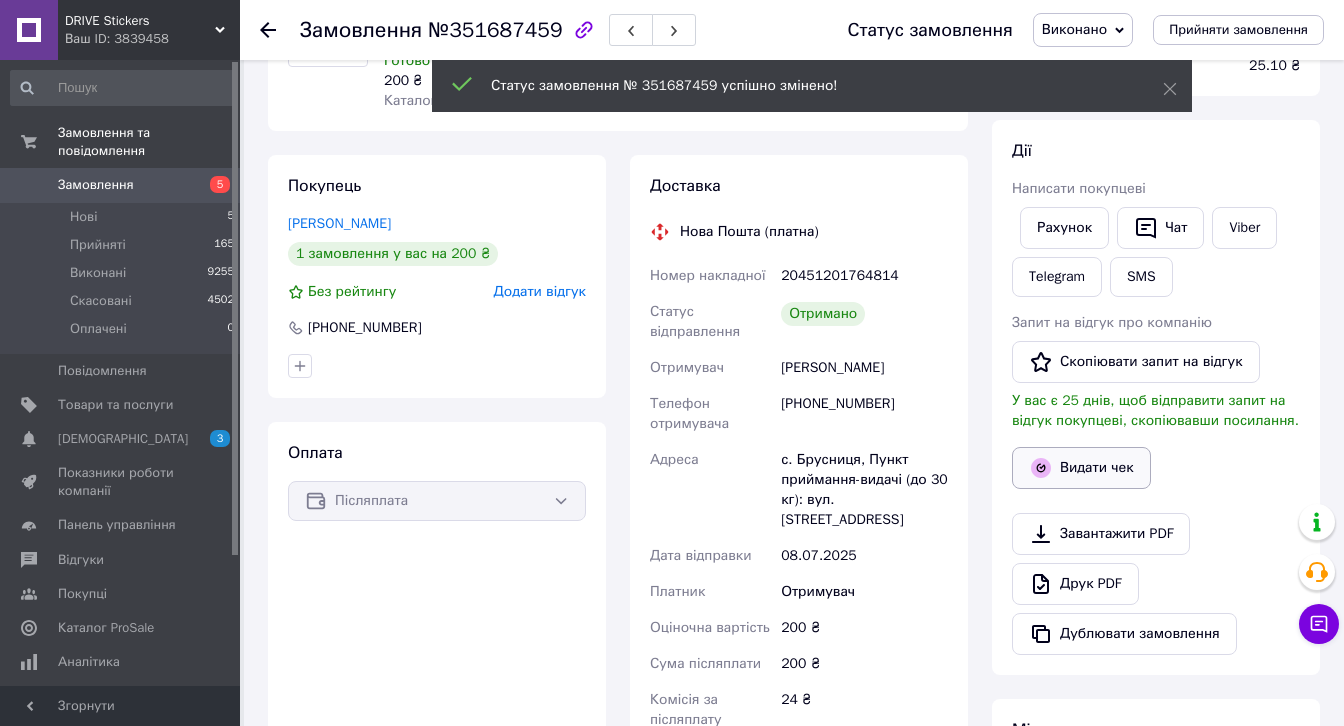 scroll, scrollTop: 320, scrollLeft: 0, axis: vertical 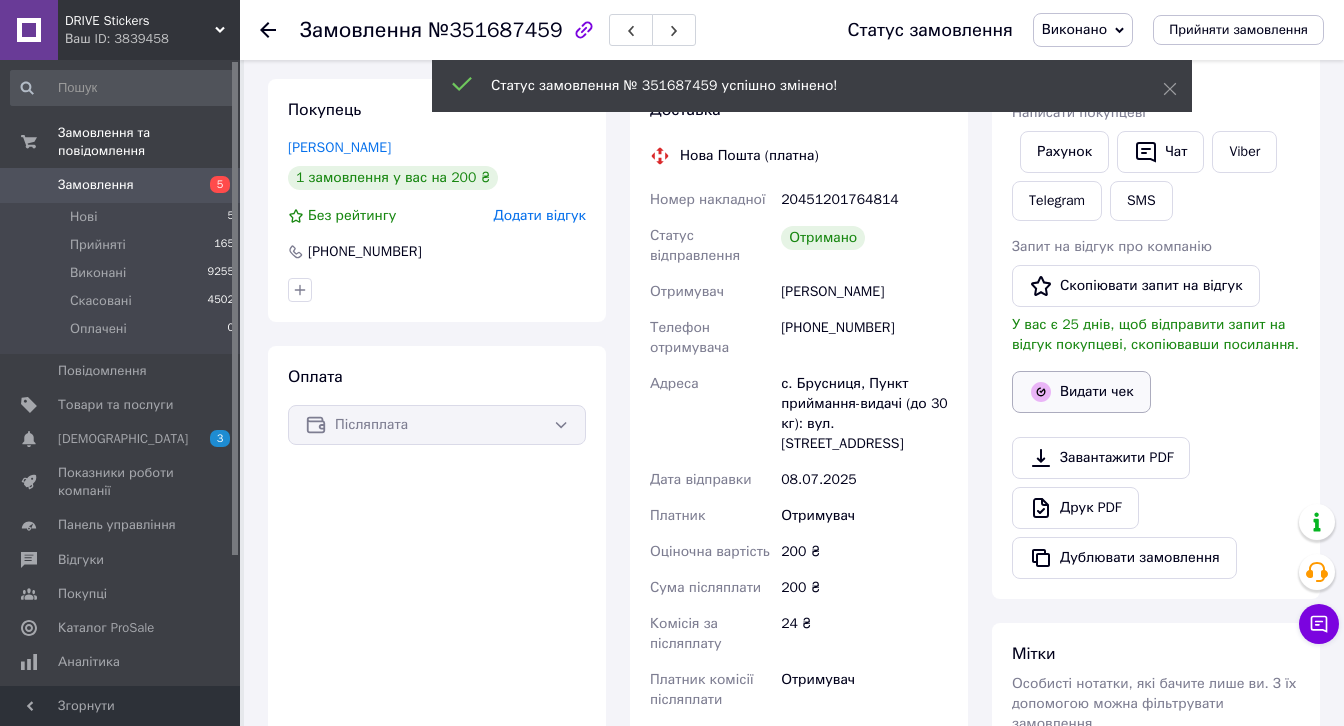 click on "Видати чек" at bounding box center [1081, 392] 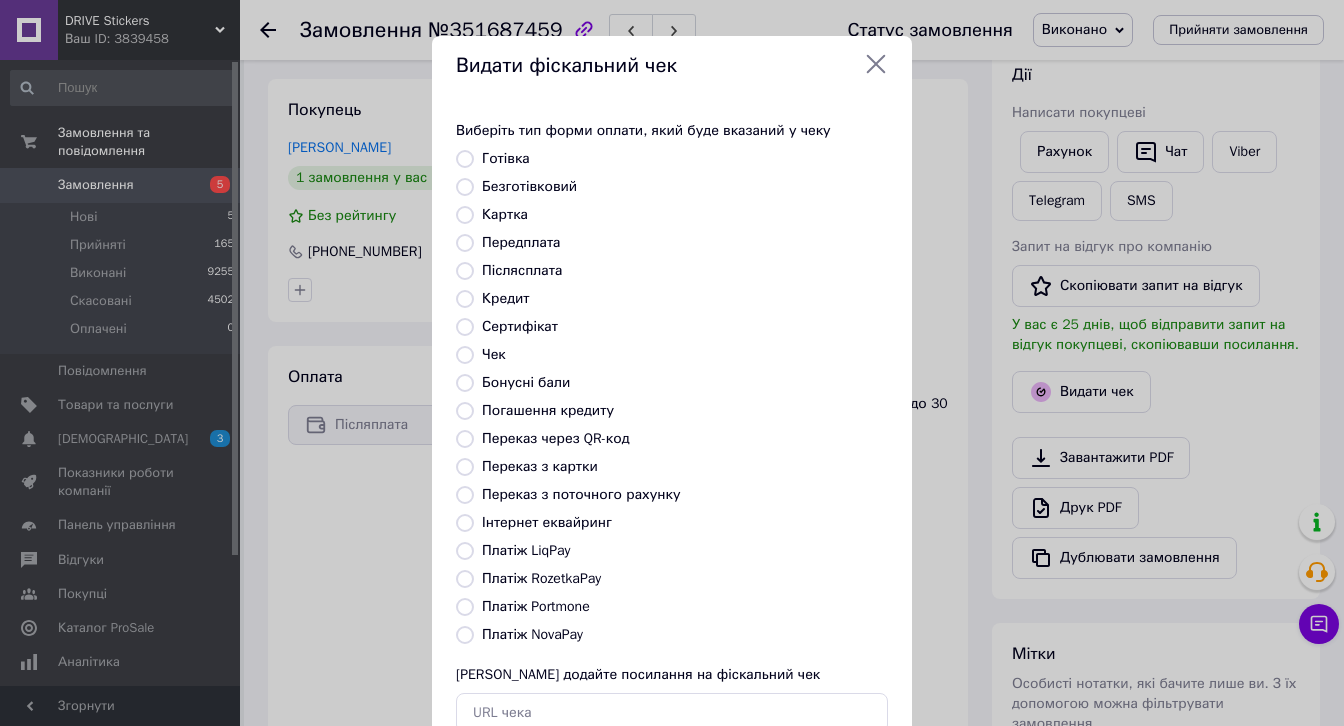 click on "Безготівковий" at bounding box center [529, 186] 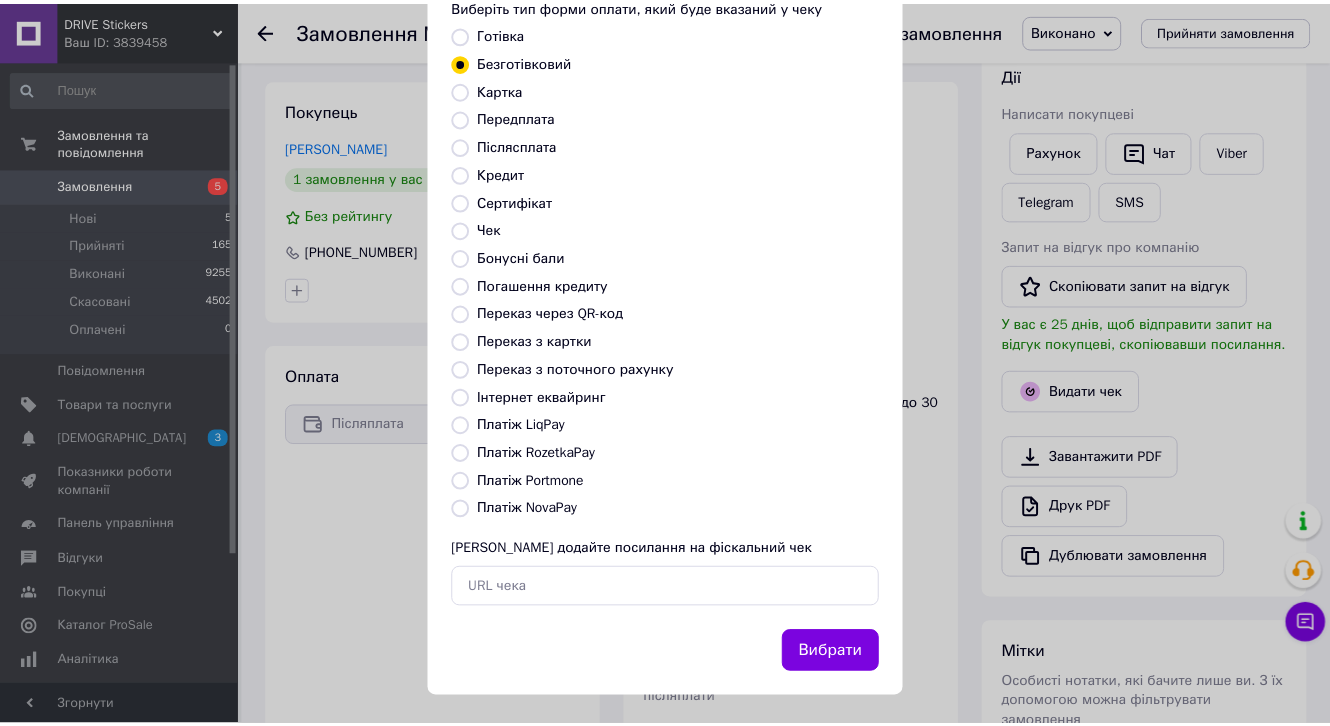 scroll, scrollTop: 132, scrollLeft: 0, axis: vertical 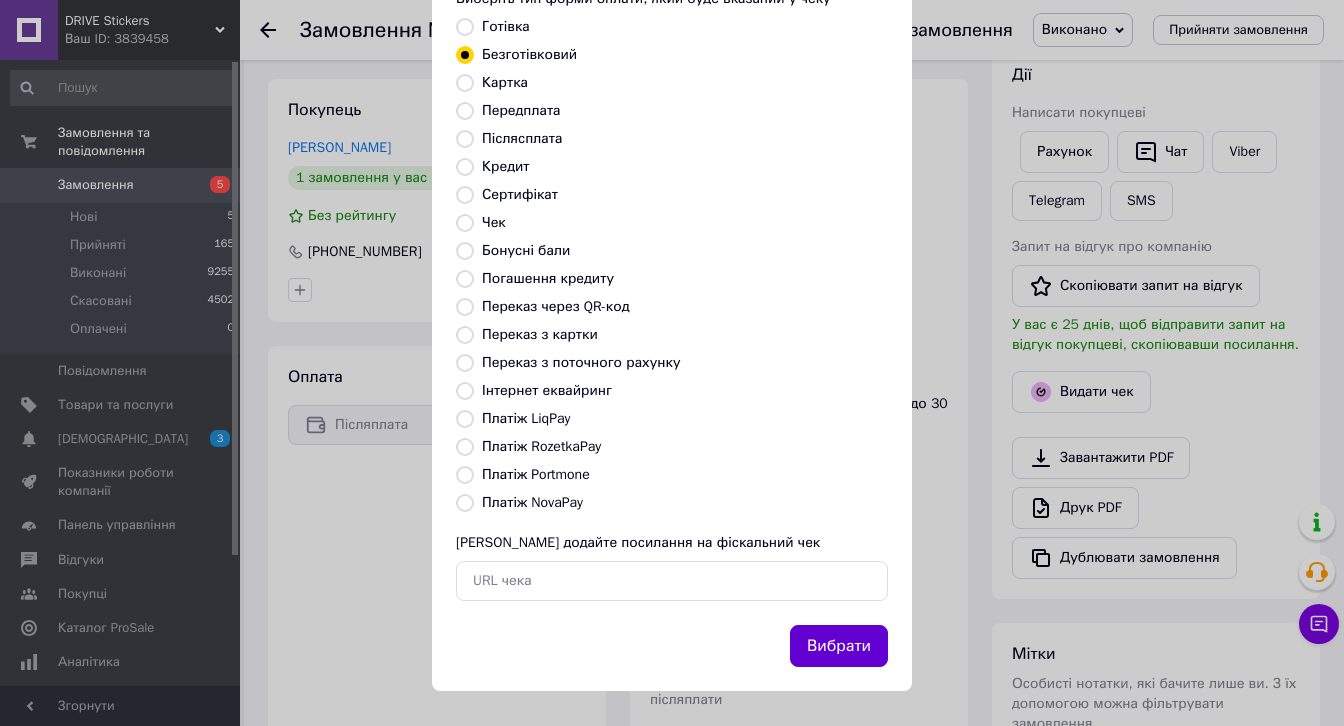 click on "Вибрати" at bounding box center [839, 646] 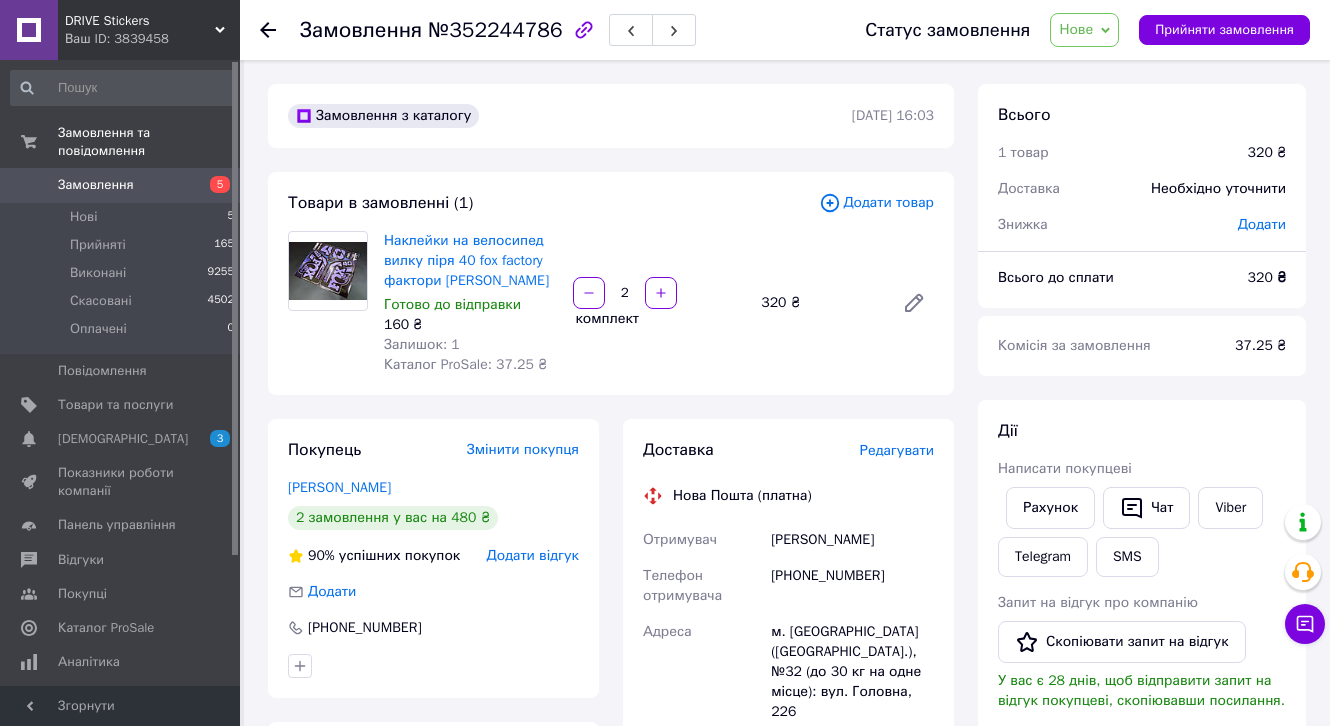 scroll, scrollTop: 0, scrollLeft: 0, axis: both 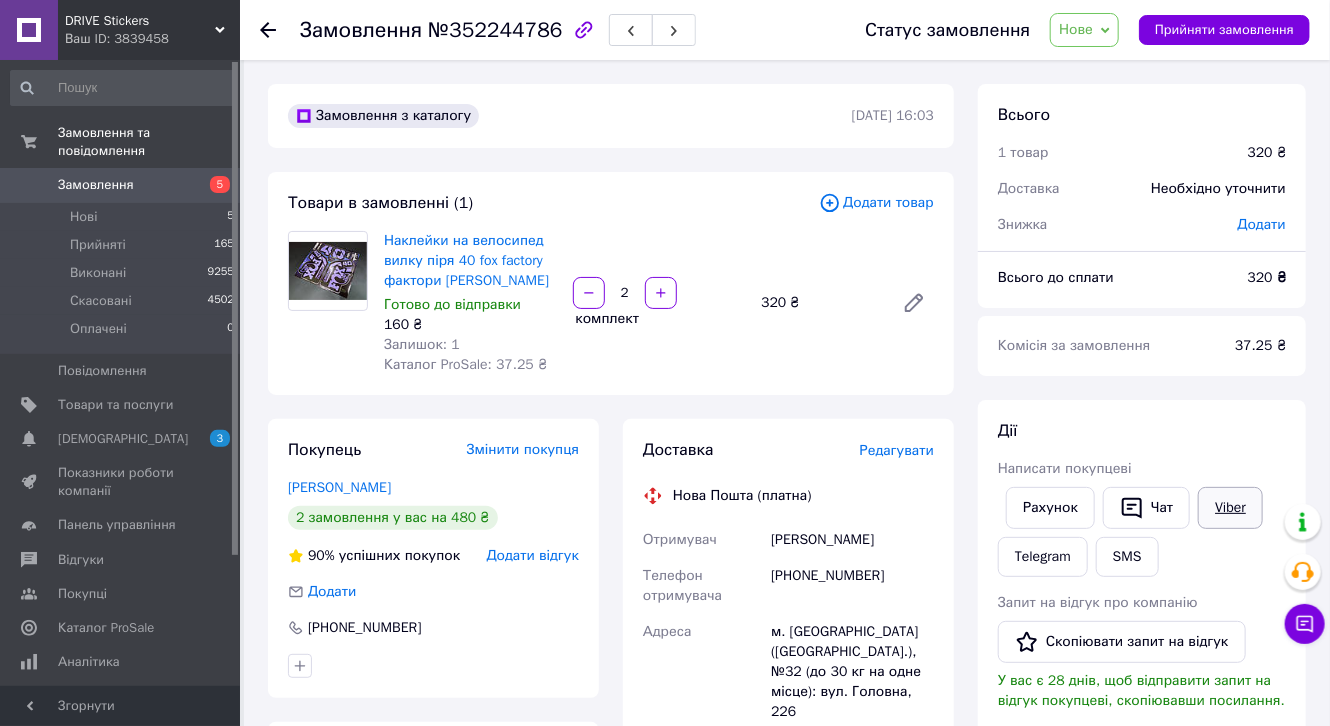 click on "Viber" at bounding box center (1230, 508) 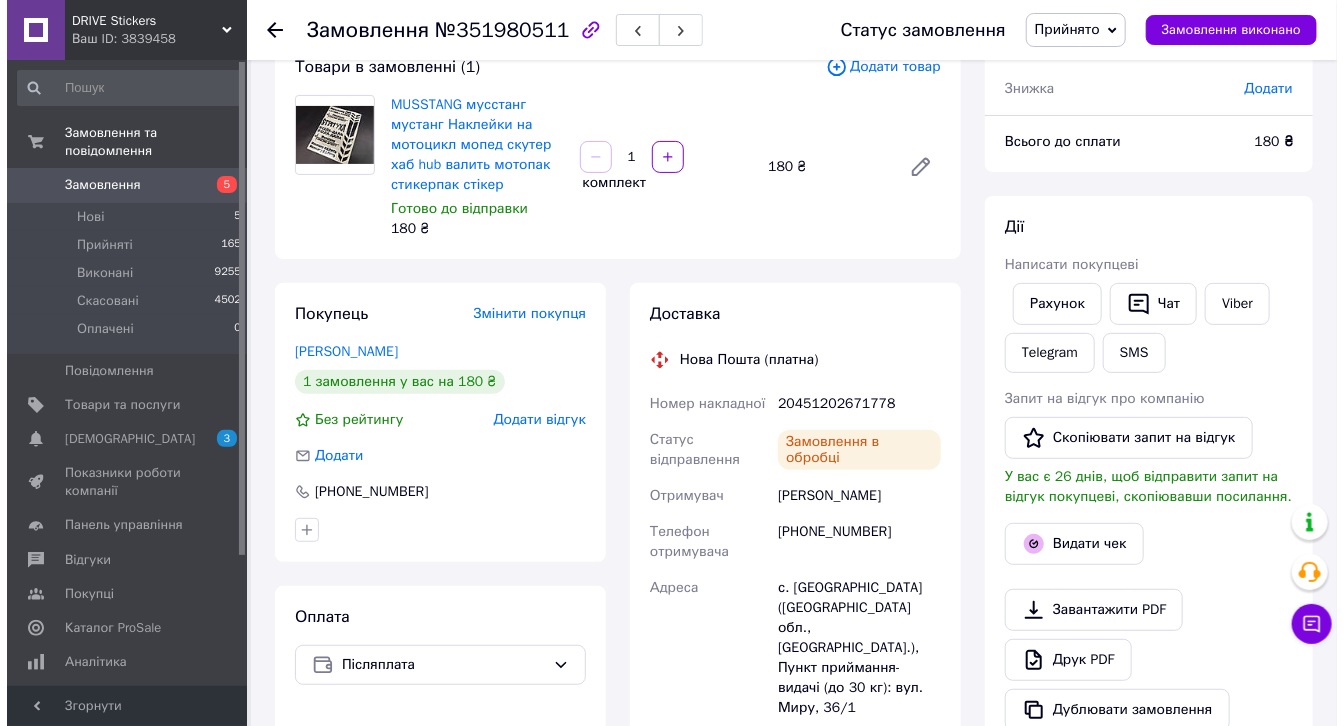 scroll, scrollTop: 160, scrollLeft: 0, axis: vertical 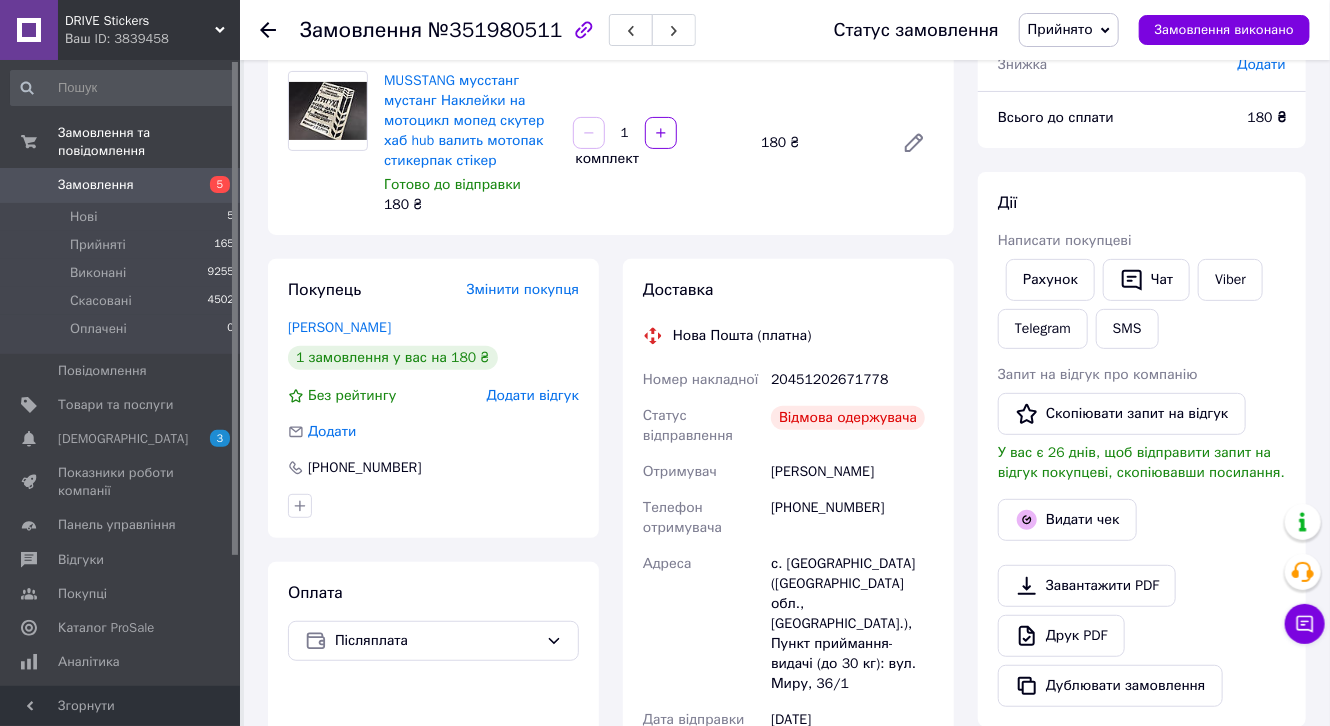 click on "Додати відгук" at bounding box center [533, 395] 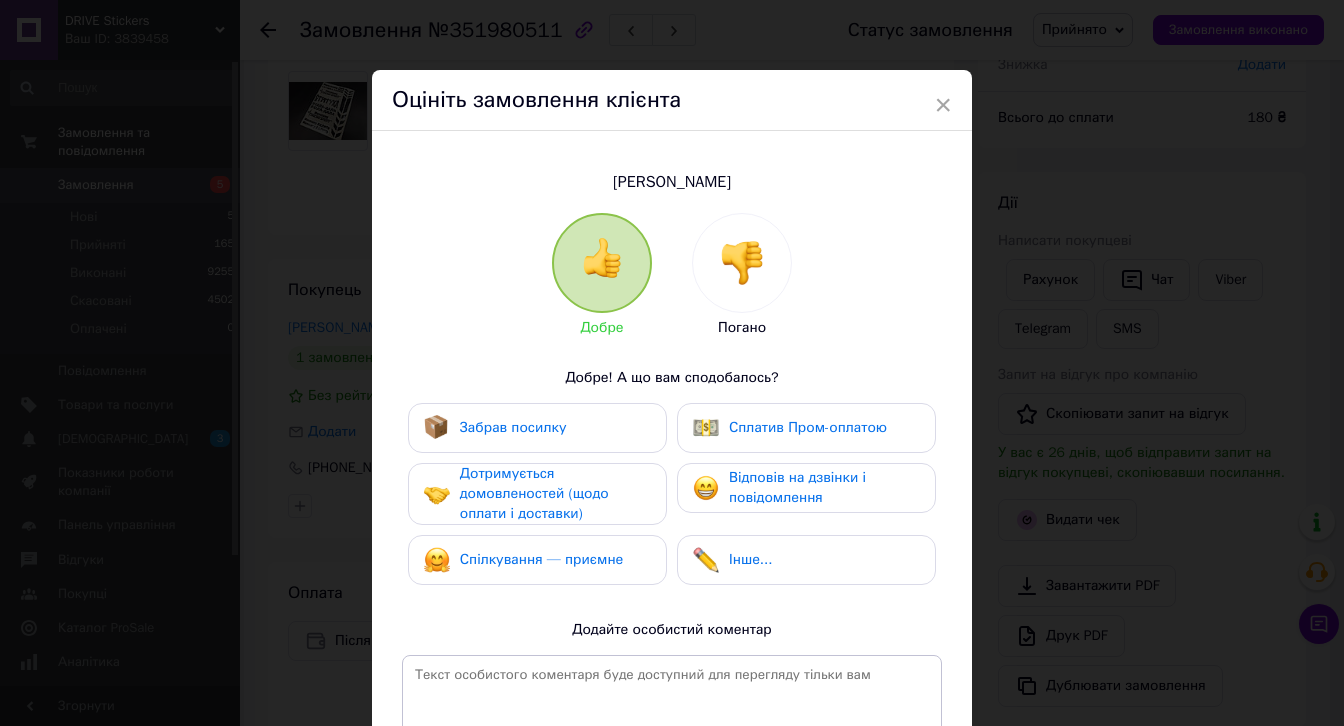 drag, startPoint x: 719, startPoint y: 287, endPoint x: 726, endPoint y: 279, distance: 10.630146 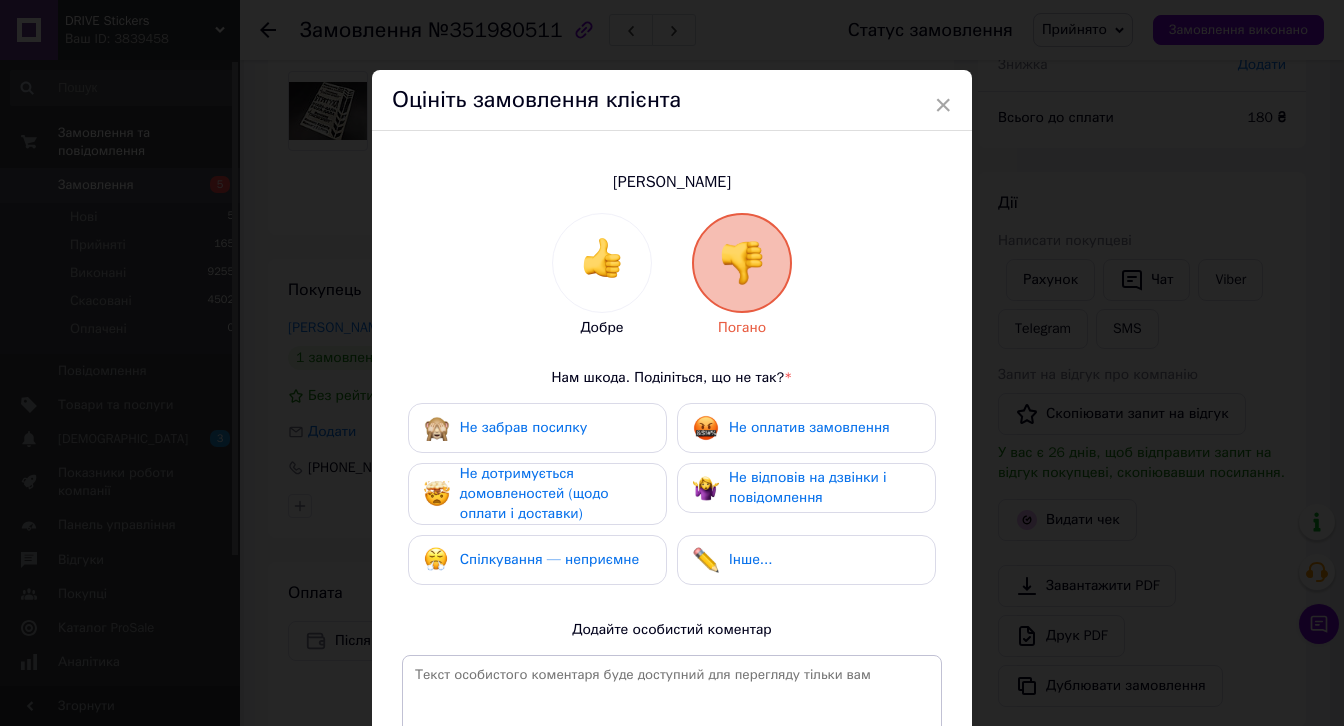 click on "Не забрав посилку" at bounding box center [537, 428] 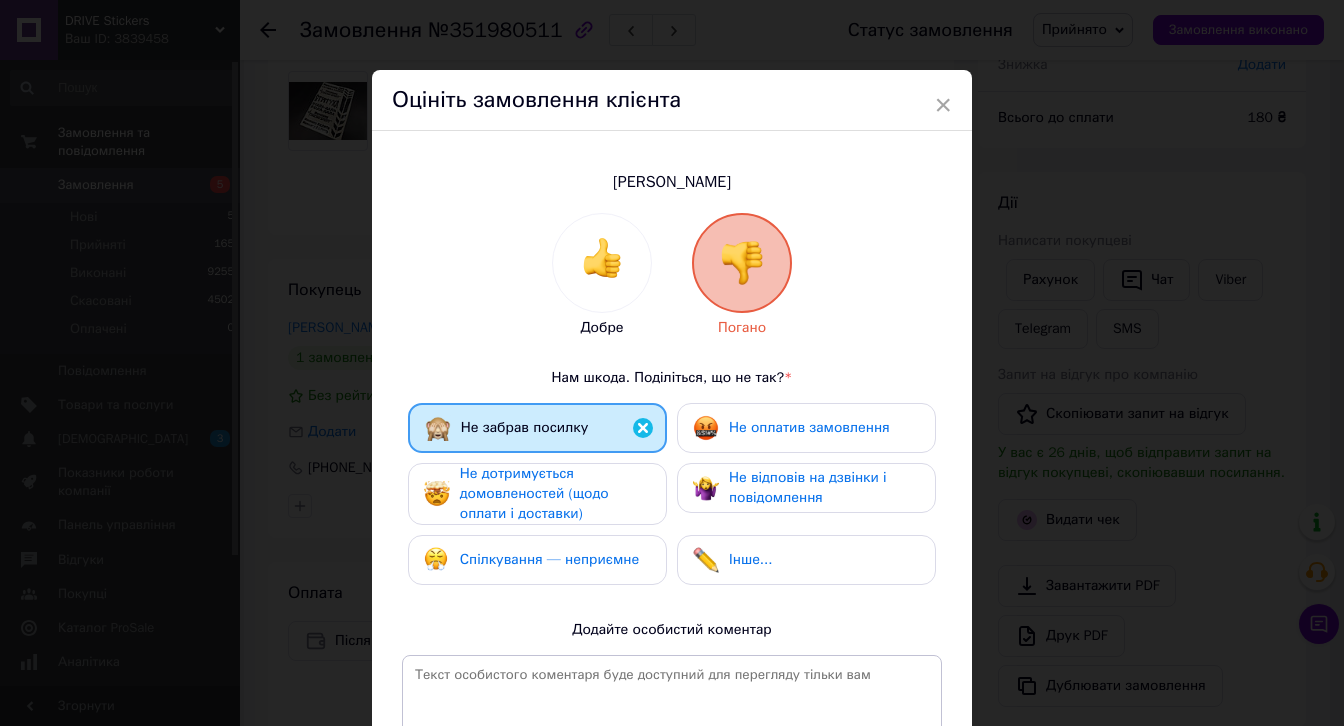 drag, startPoint x: 758, startPoint y: 428, endPoint x: 713, endPoint y: 459, distance: 54.644306 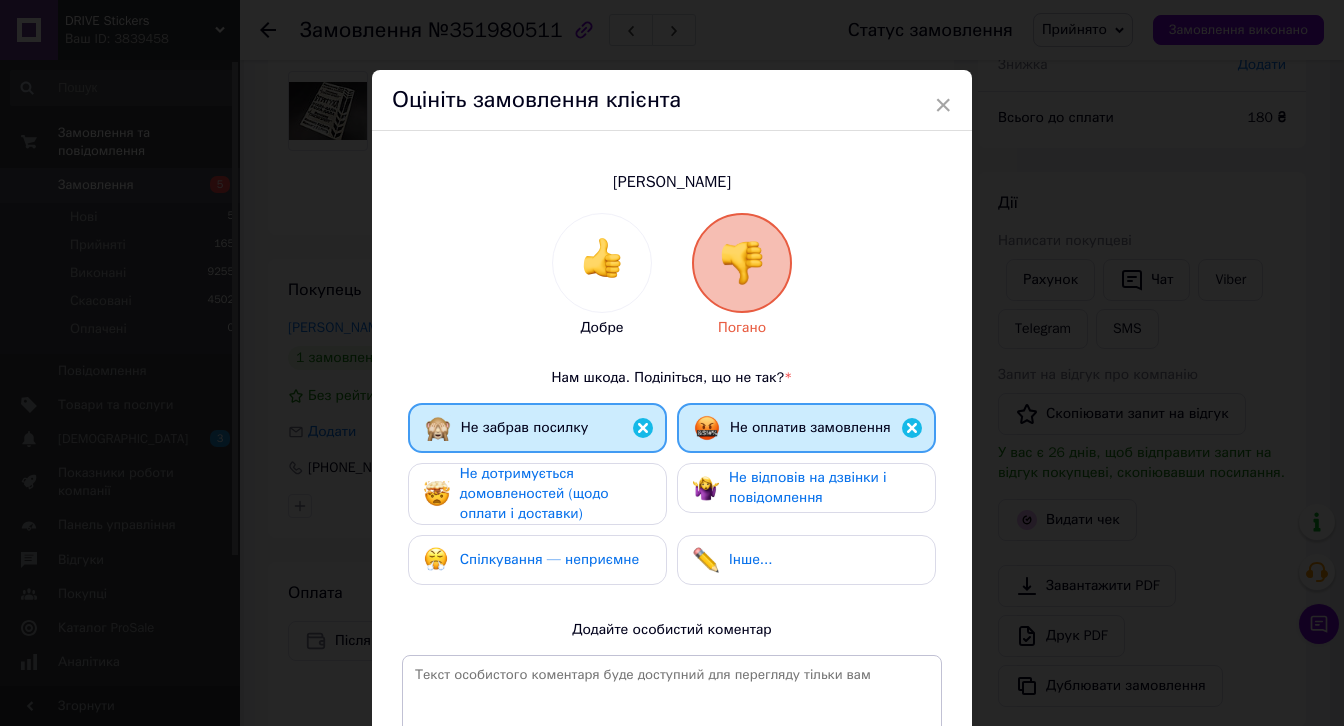 click on "Не дотримується домовленостей (щодо оплати і доставки)" at bounding box center (534, 493) 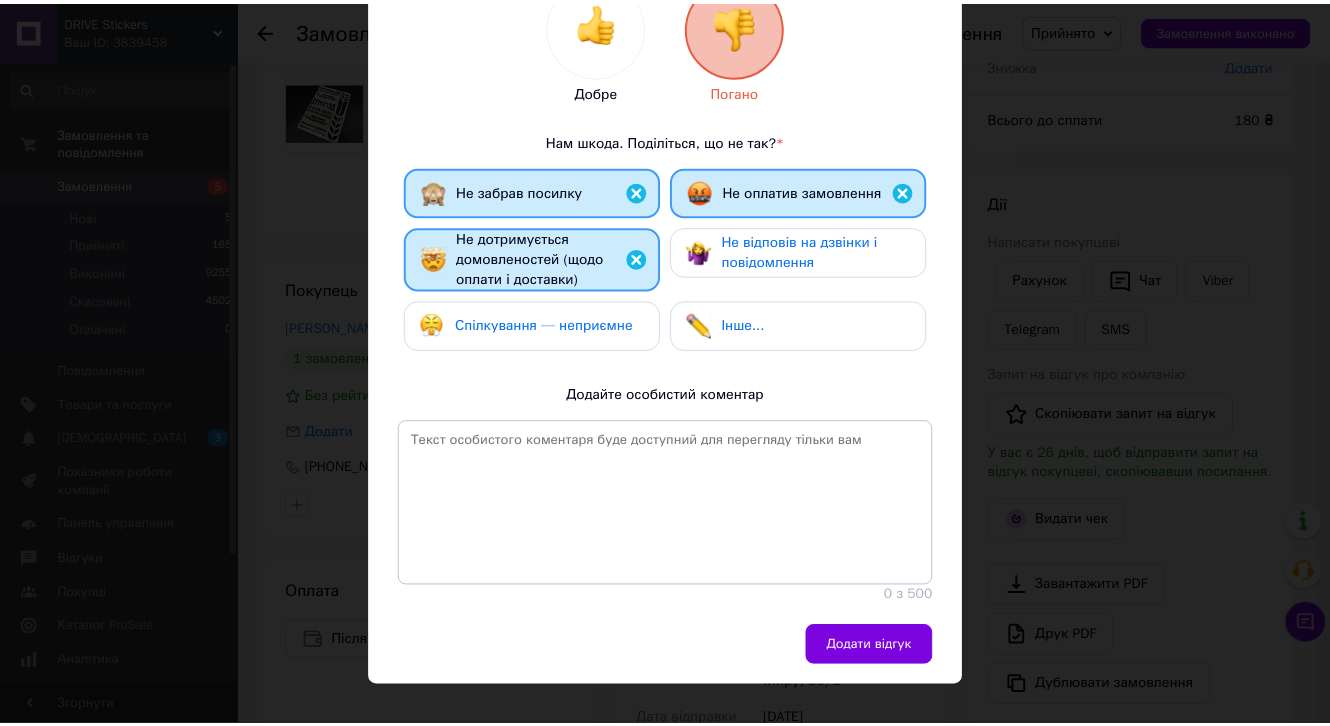 scroll, scrollTop: 264, scrollLeft: 0, axis: vertical 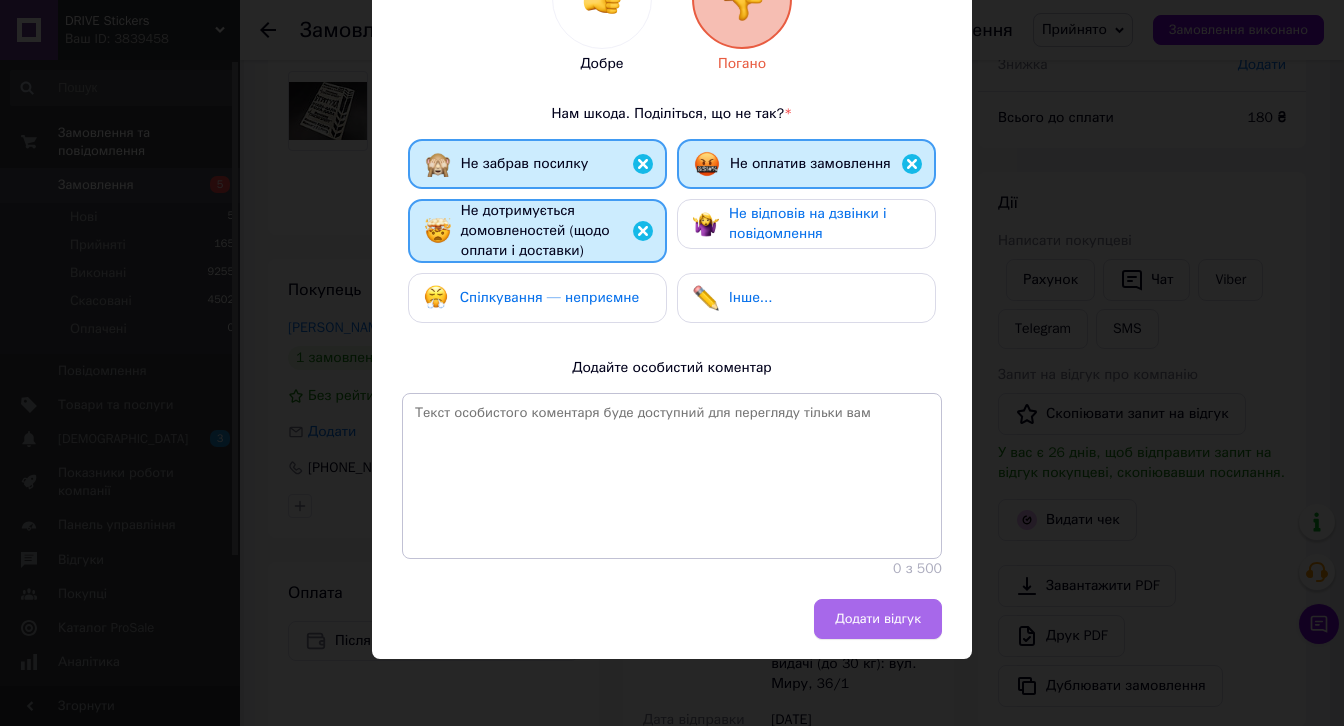 click on "Додати відгук" at bounding box center [878, 619] 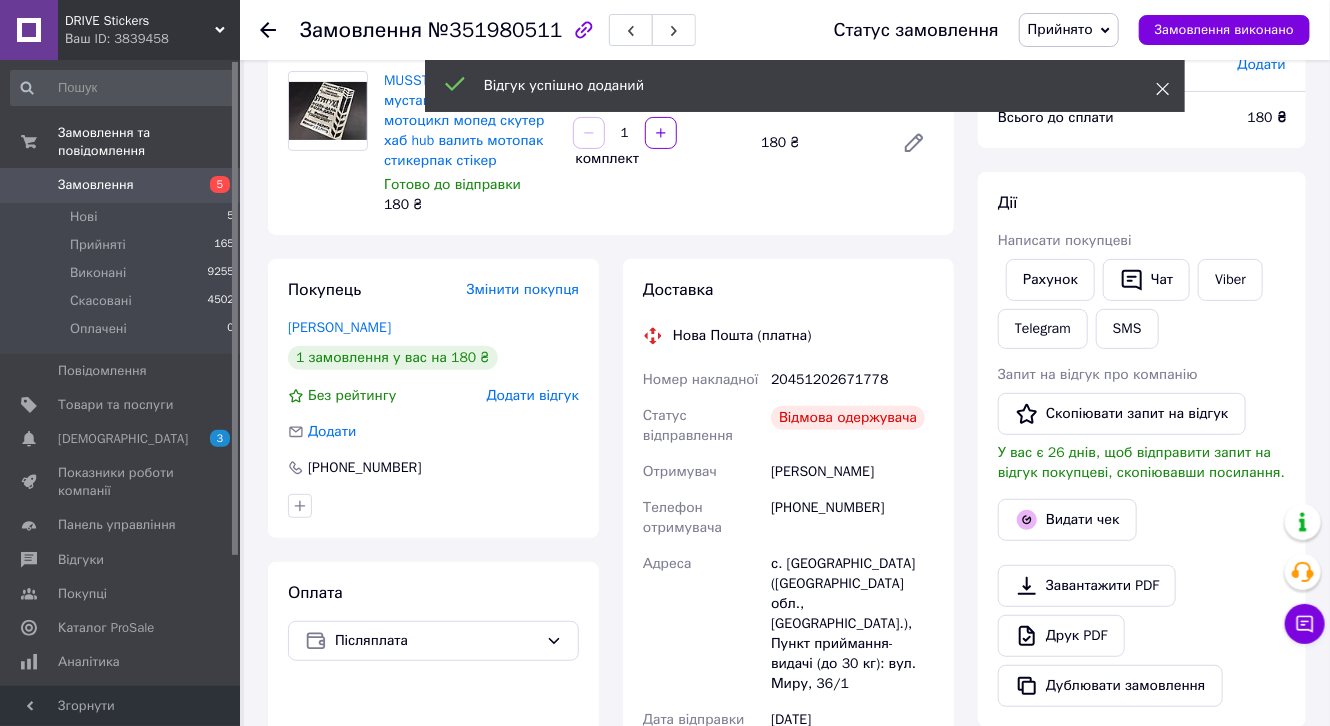 click 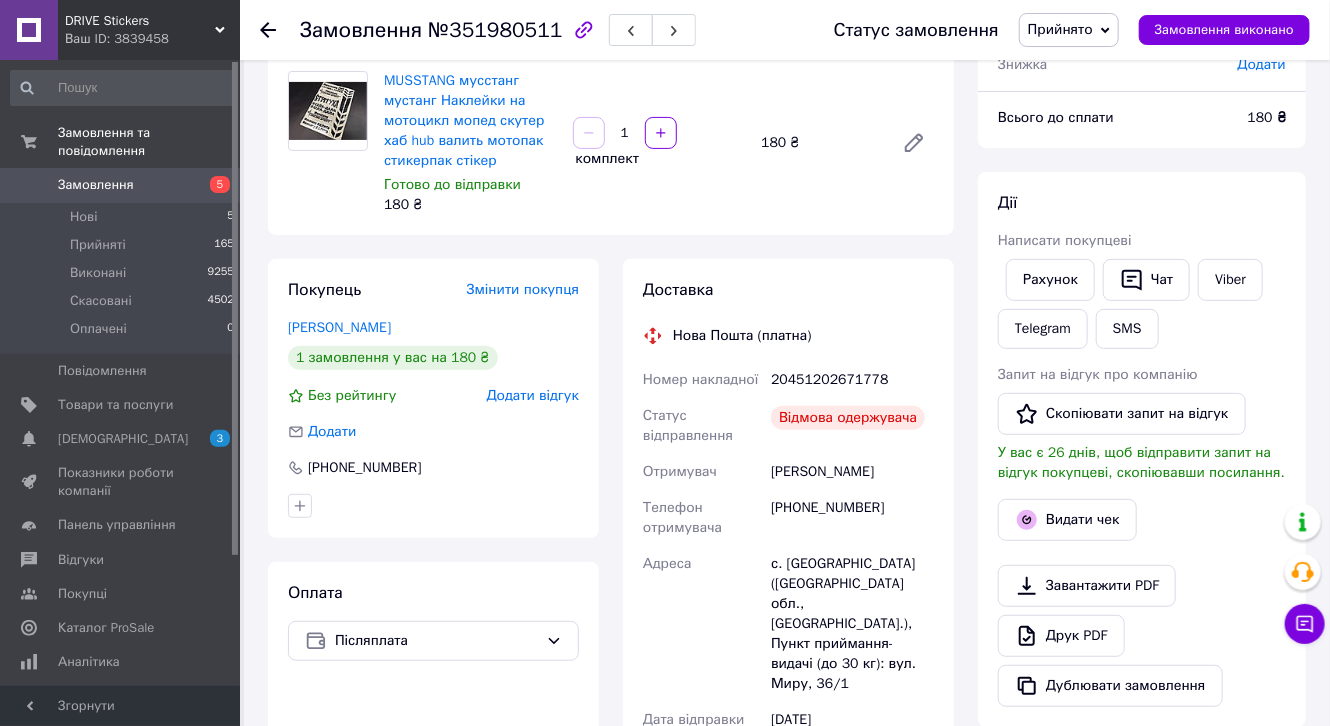 click on "Прийнято" at bounding box center (1060, 29) 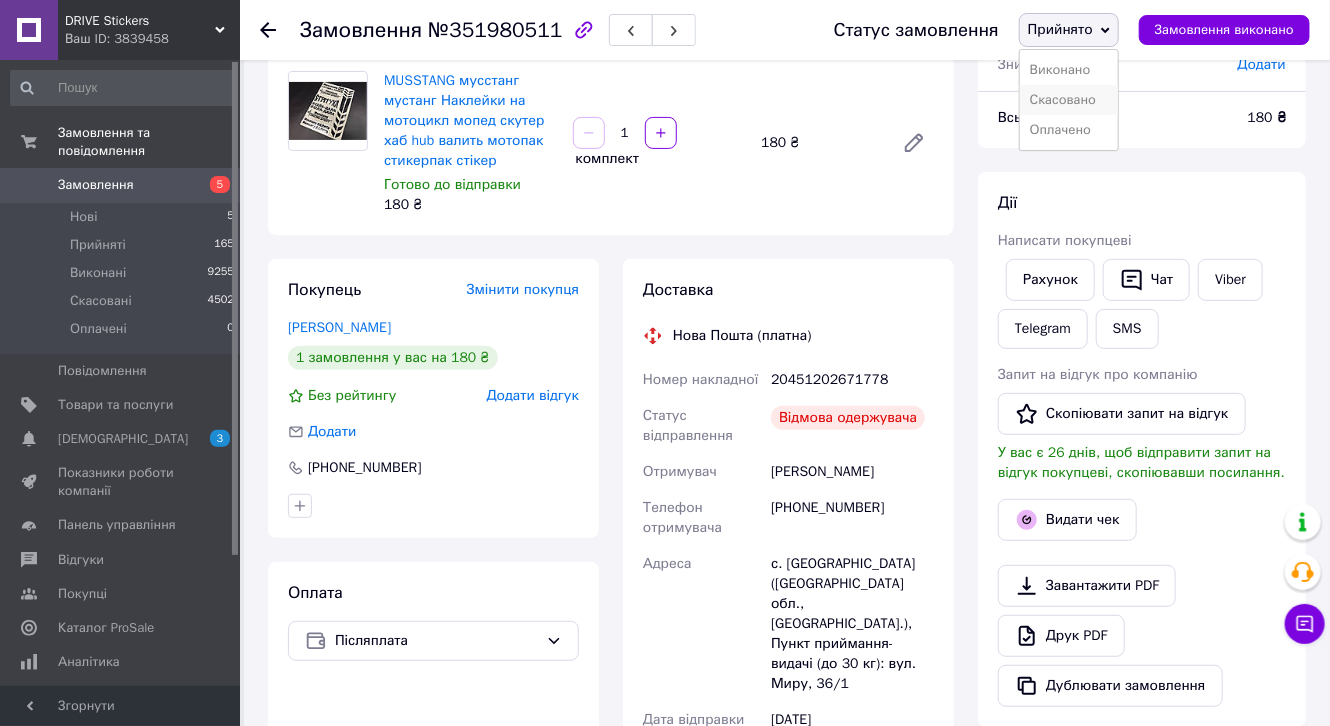 click on "Скасовано" at bounding box center [1069, 100] 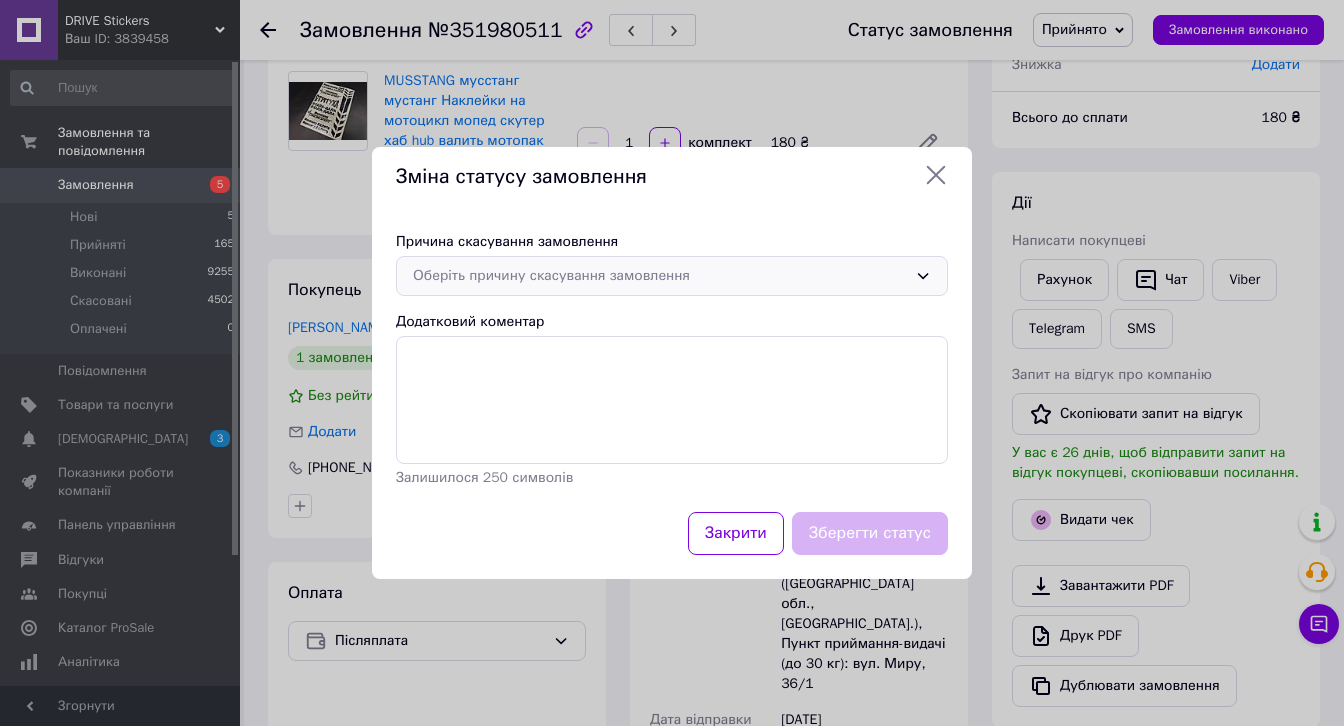 click on "Оберіть причину скасування замовлення" at bounding box center (660, 276) 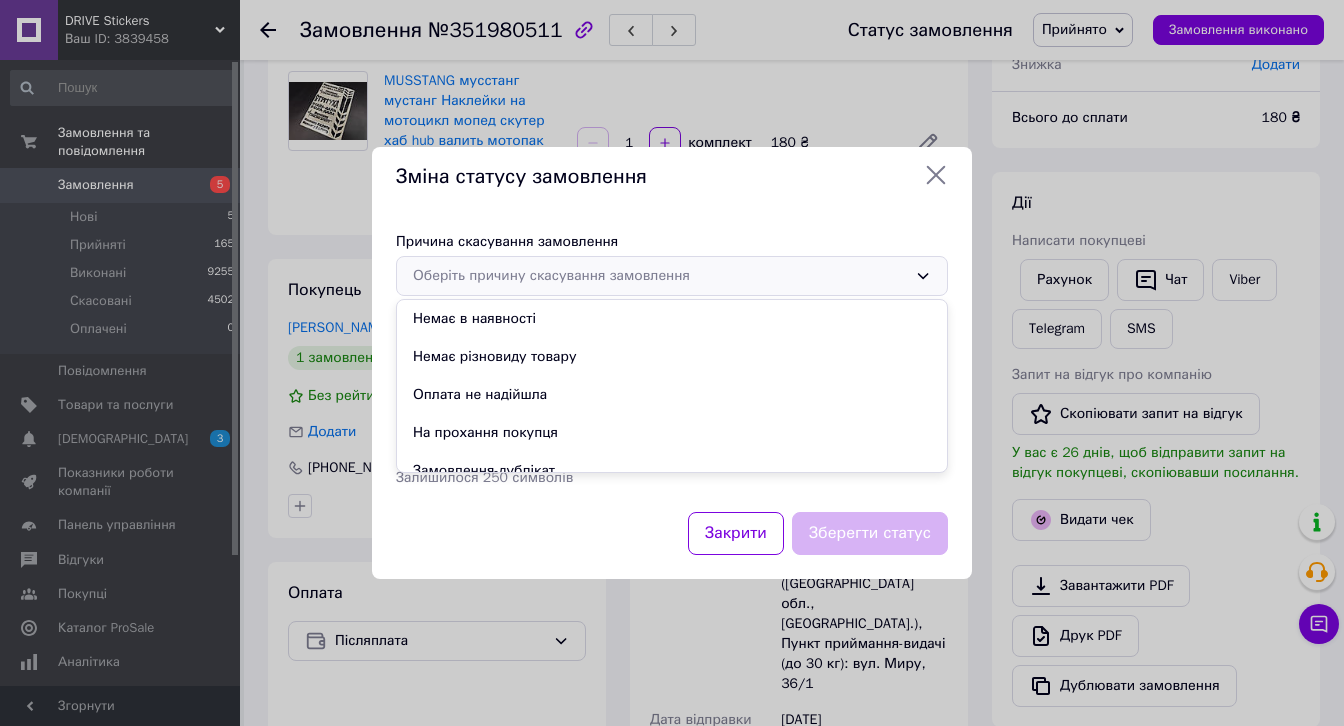 drag, startPoint x: 534, startPoint y: 390, endPoint x: 548, endPoint y: 397, distance: 15.652476 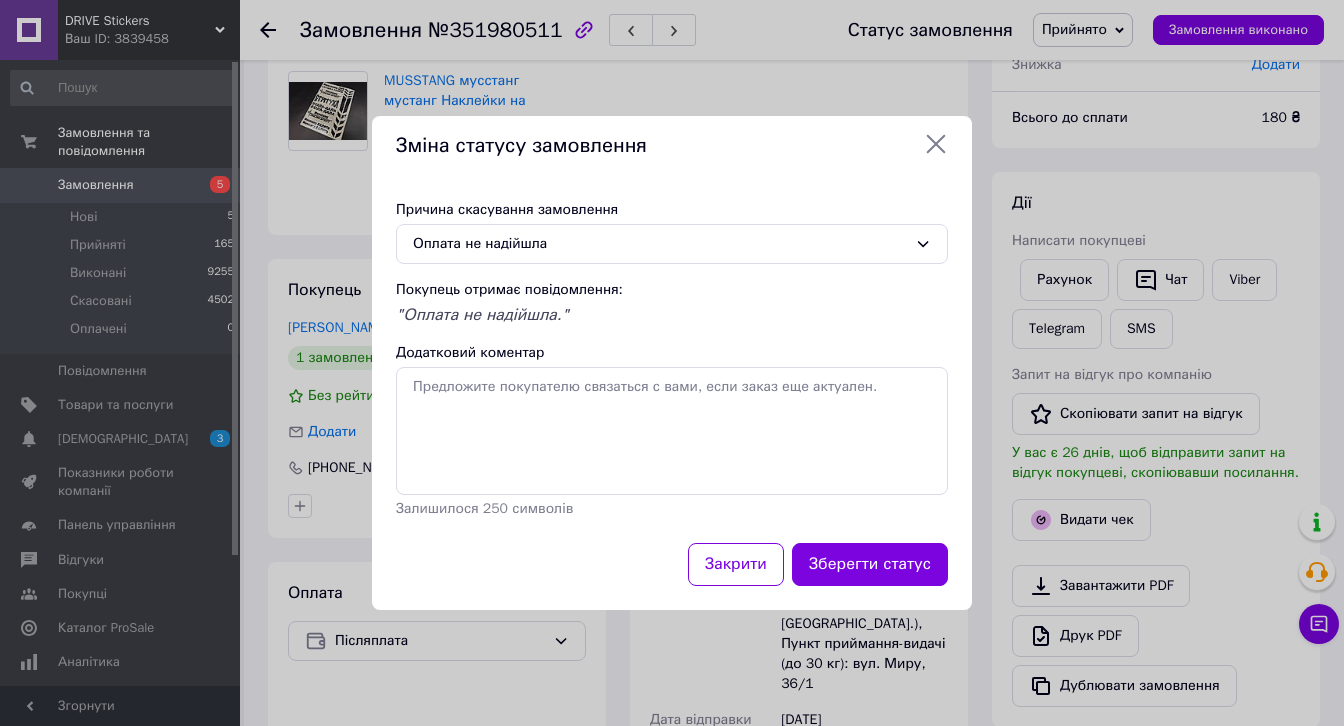 click on "Зберегти статус" at bounding box center [870, 564] 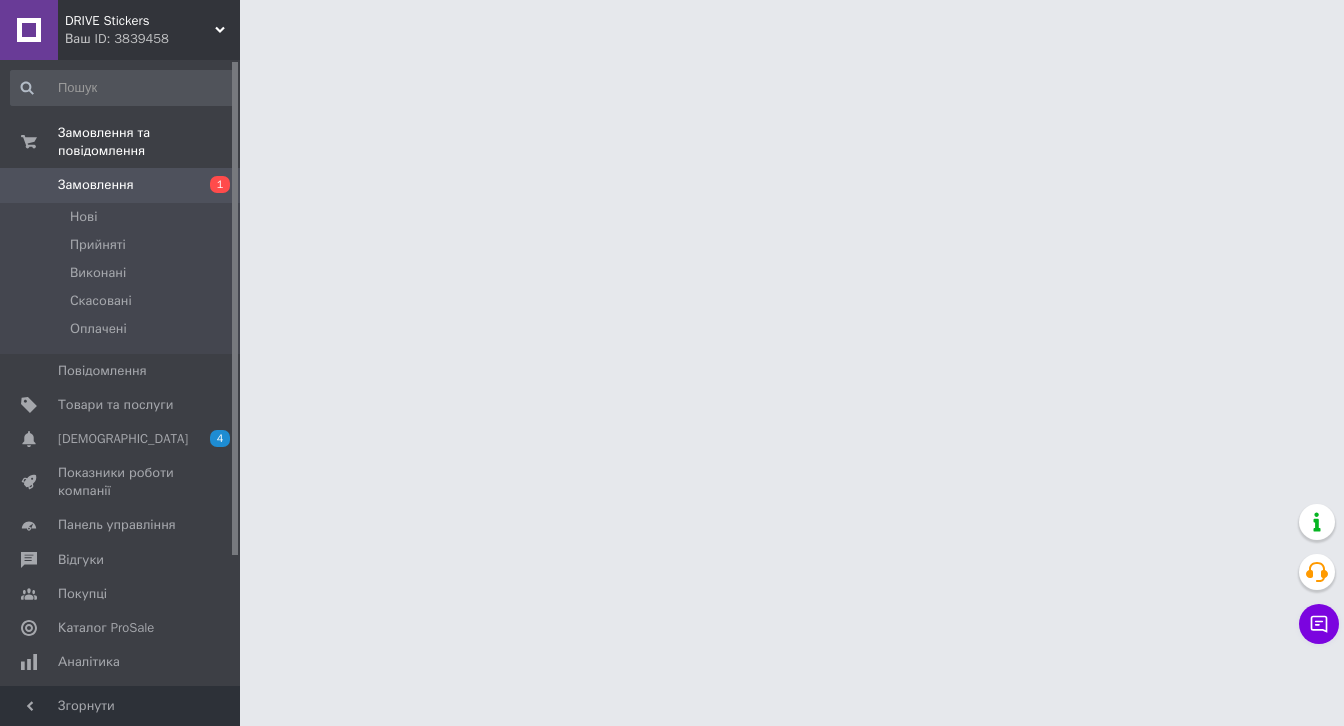 scroll, scrollTop: 0, scrollLeft: 0, axis: both 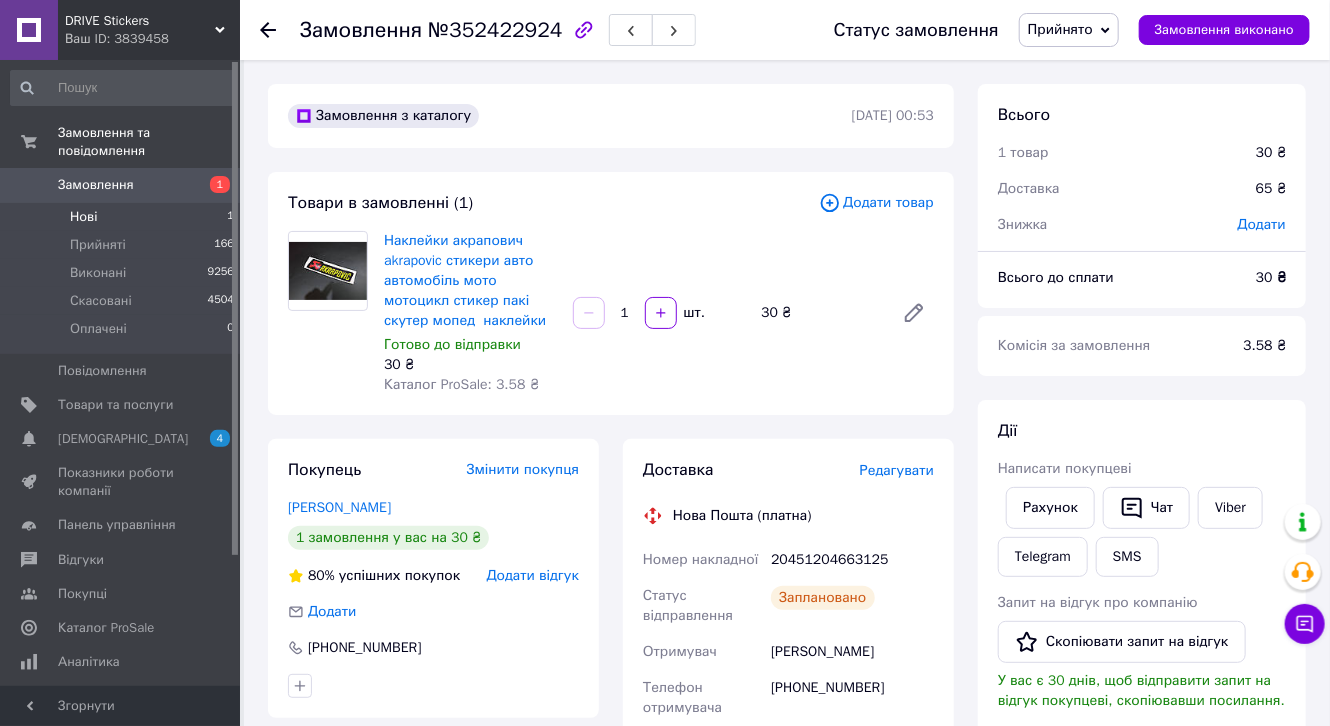 click on "Нові" at bounding box center [83, 217] 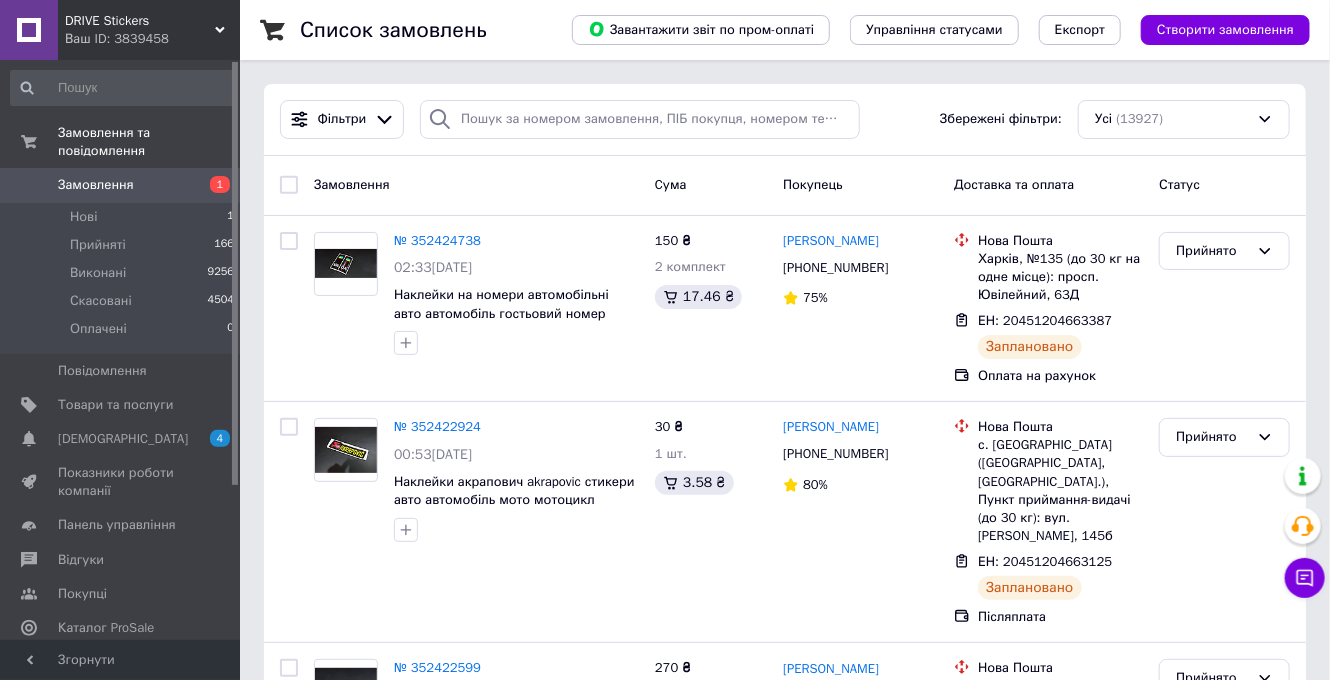 click on "Замовлення" at bounding box center [96, 185] 